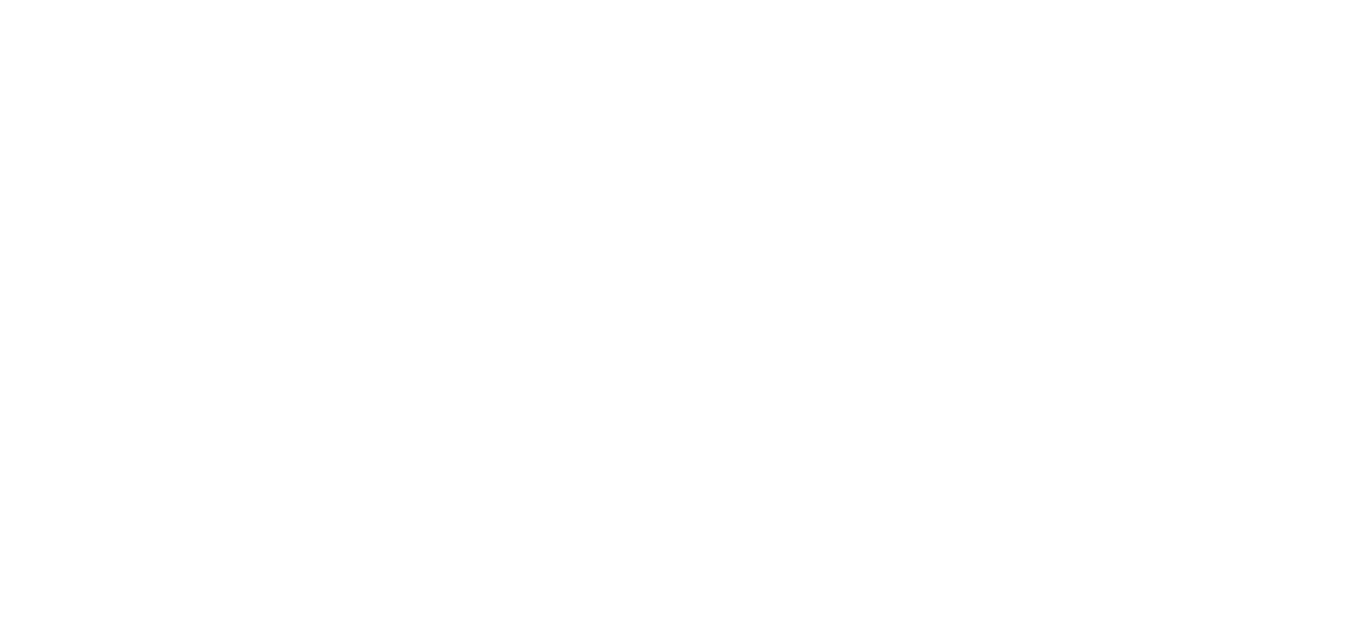 scroll, scrollTop: 0, scrollLeft: 0, axis: both 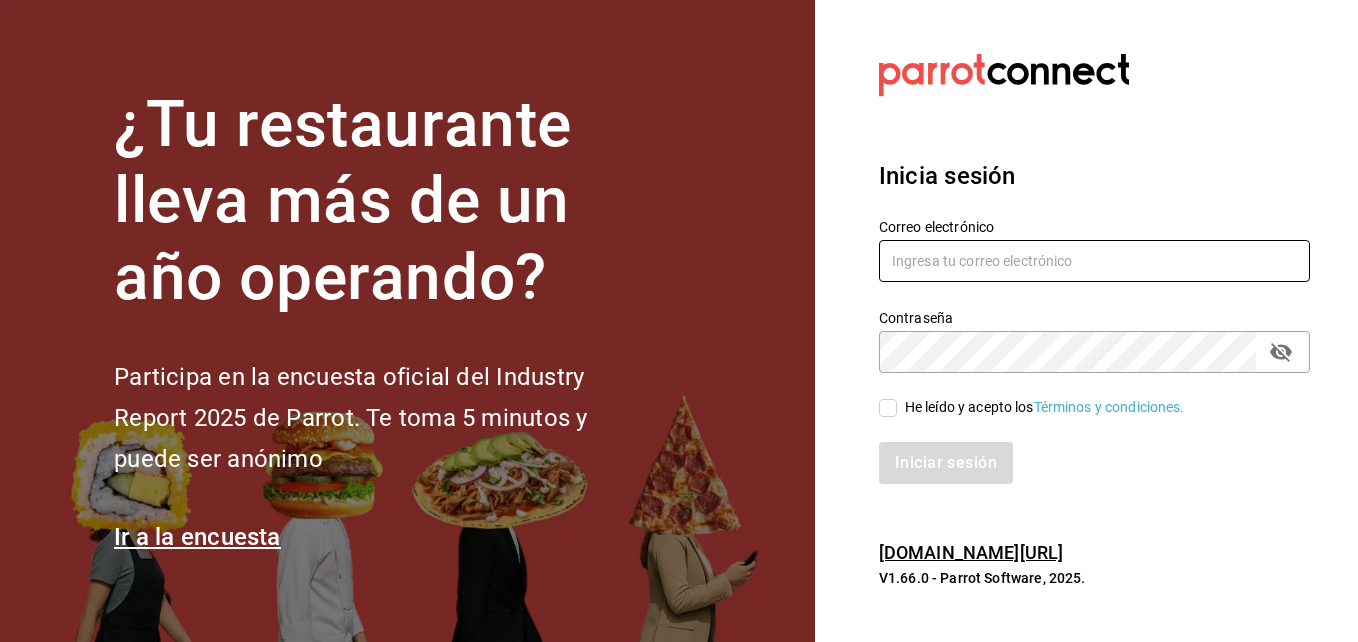 type on "[EMAIL_ADDRESS][DOMAIN_NAME]" 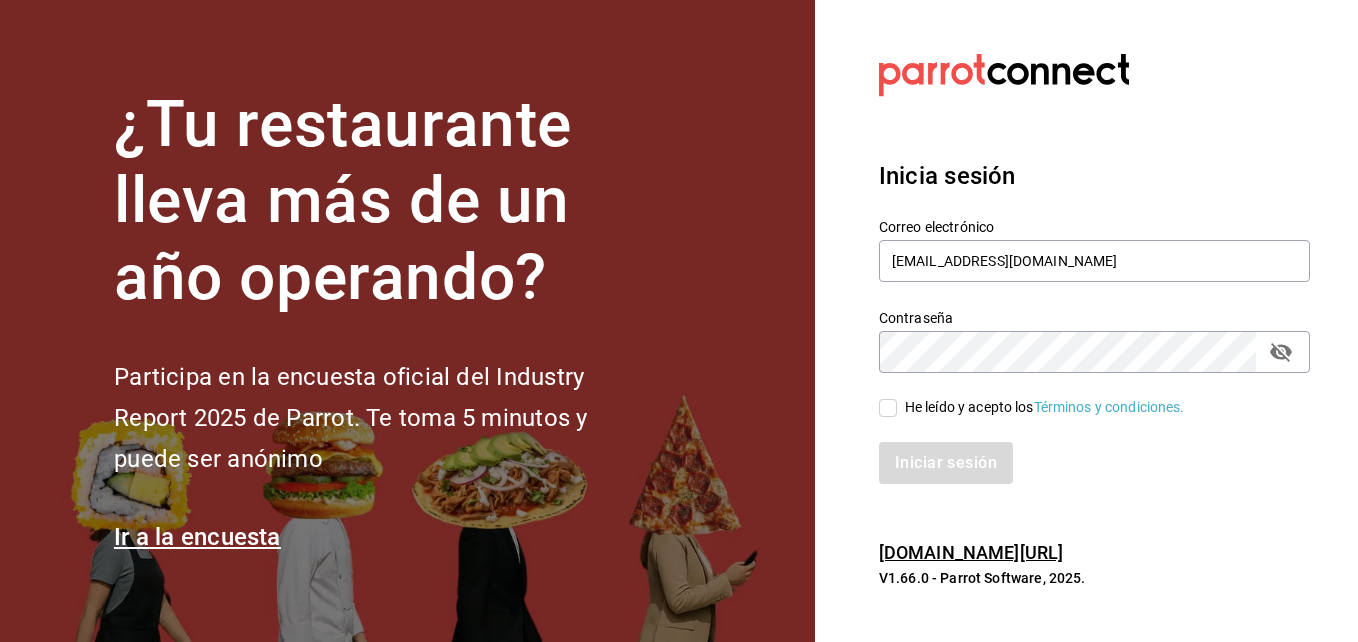 click on "He leído y acepto los  Términos y condiciones." at bounding box center [888, 408] 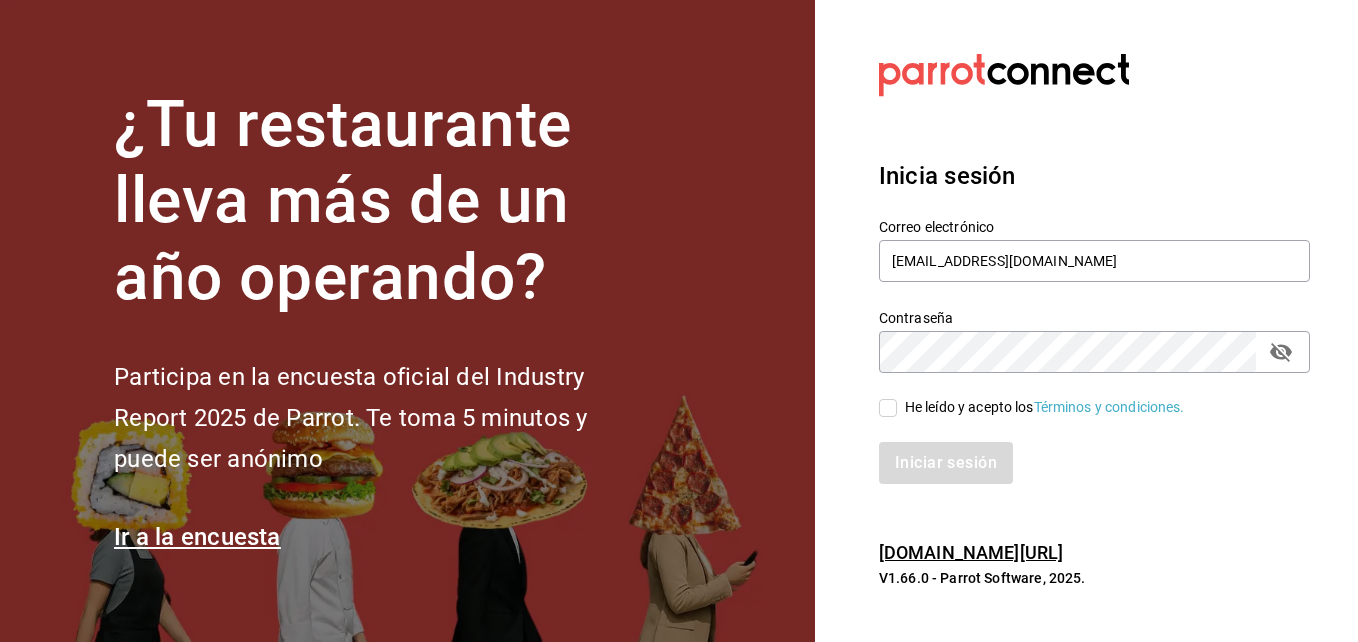 checkbox on "true" 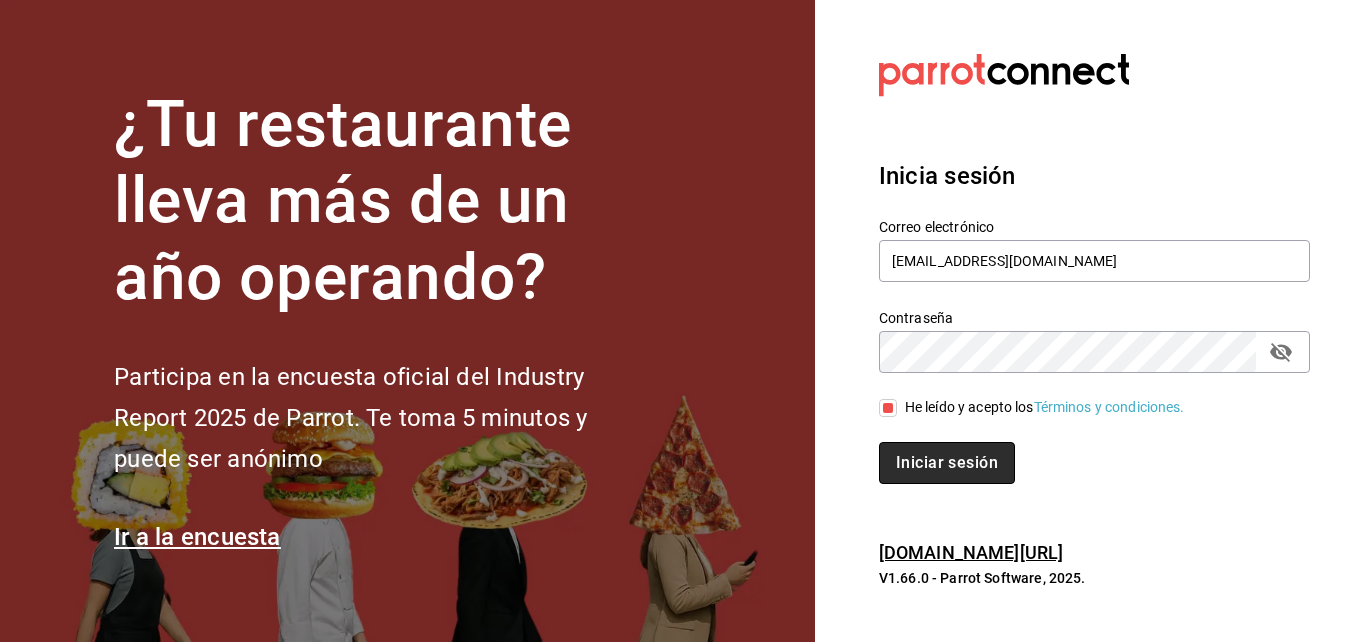 click on "Iniciar sesión" at bounding box center [947, 463] 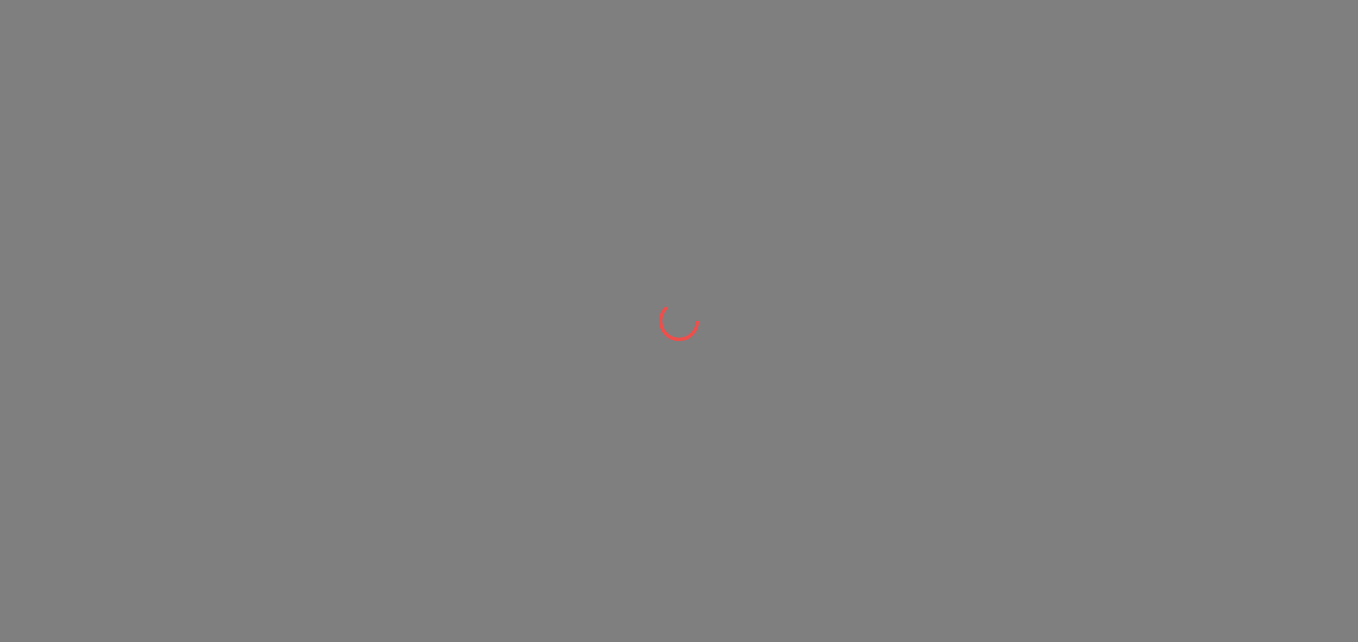 scroll, scrollTop: 0, scrollLeft: 0, axis: both 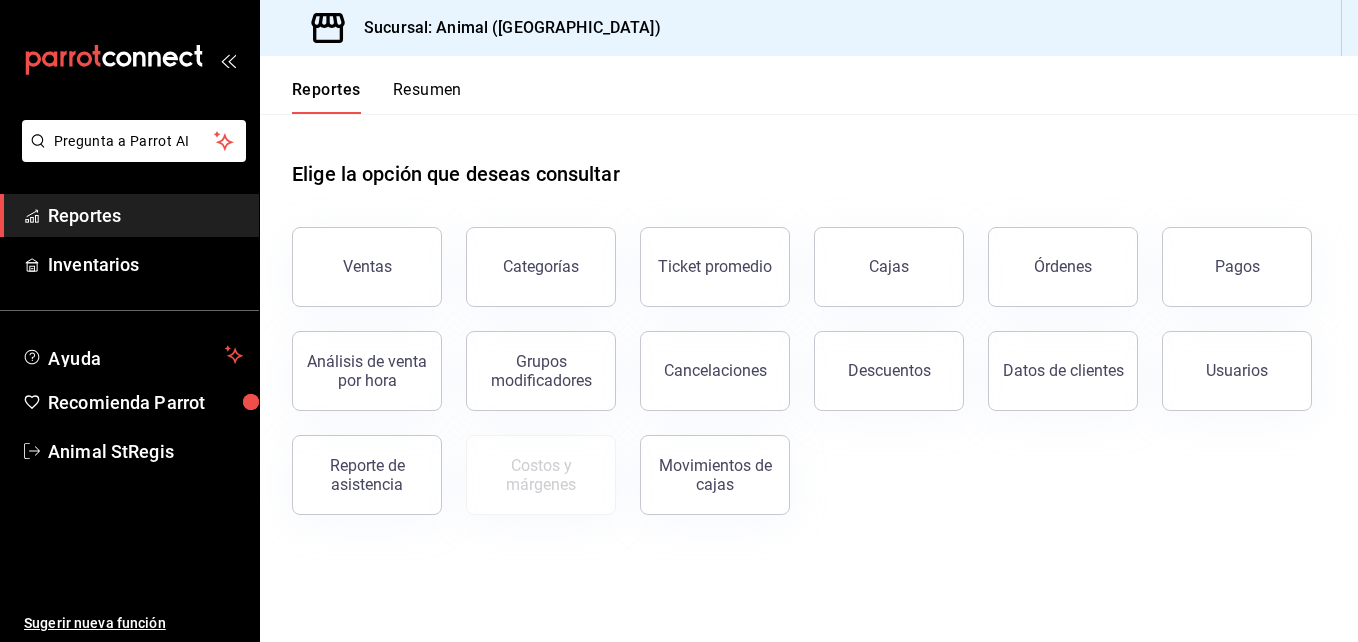 click on "Ventas" at bounding box center [367, 266] 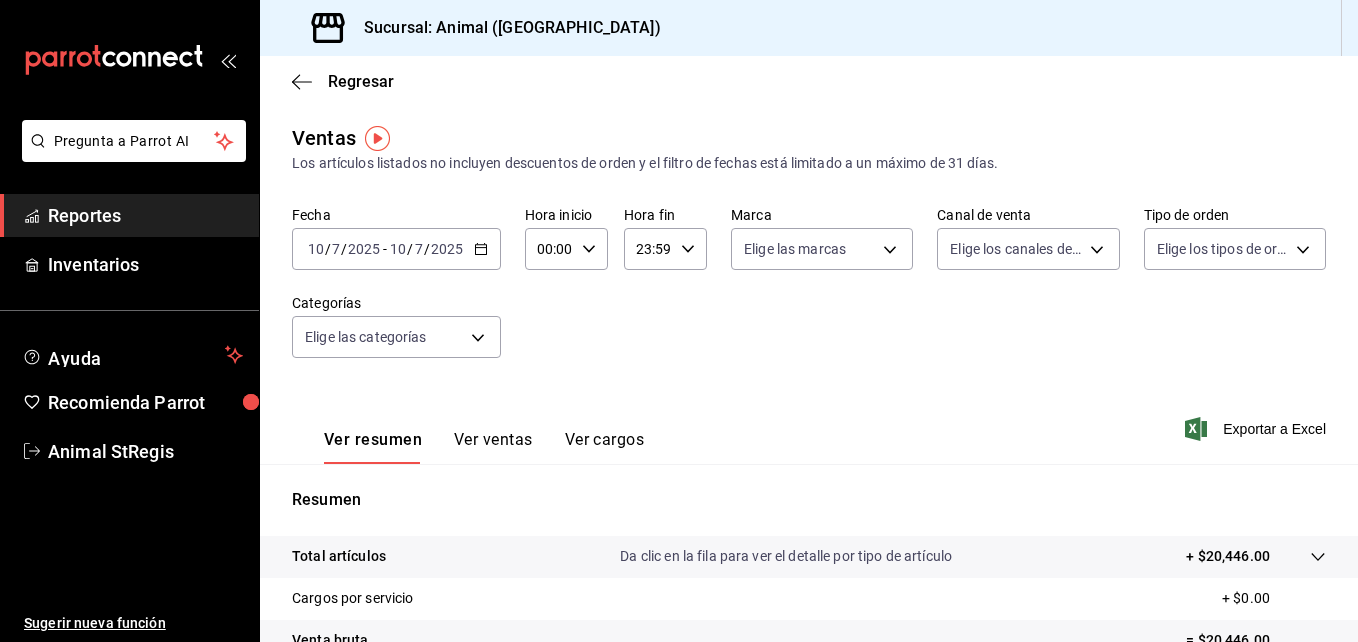 click on "[DATE] [DATE] - [DATE] [DATE]" at bounding box center (396, 249) 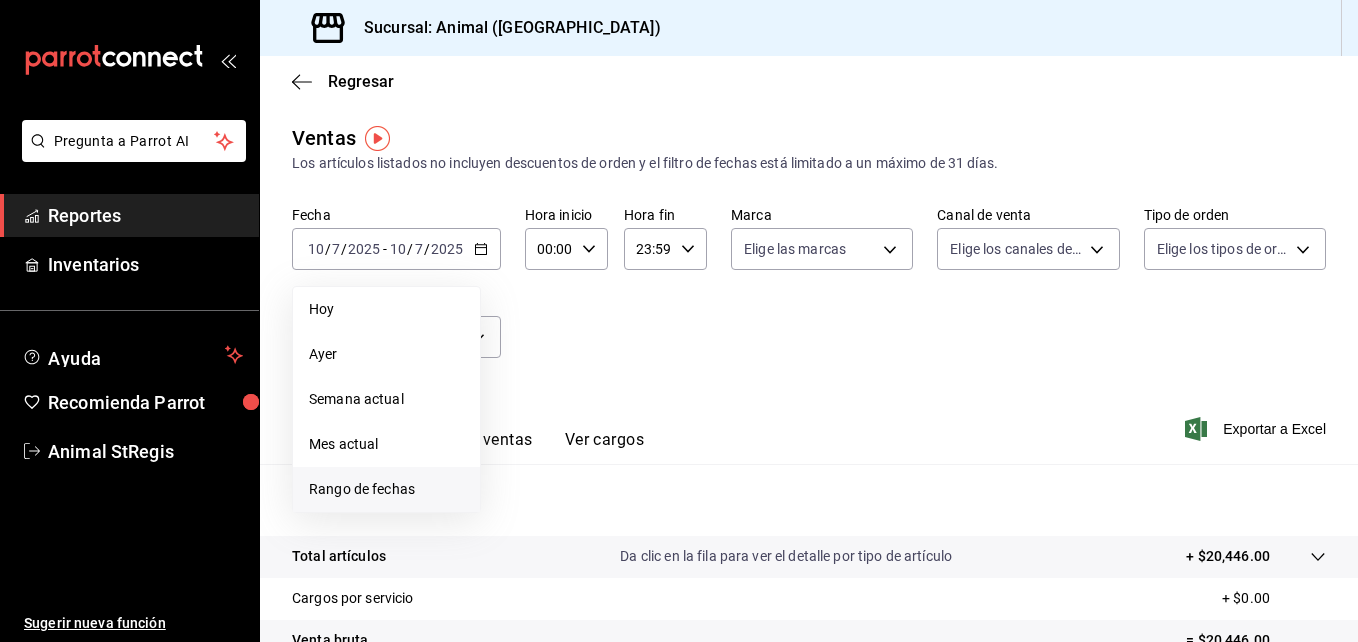click on "Rango de fechas" at bounding box center (386, 489) 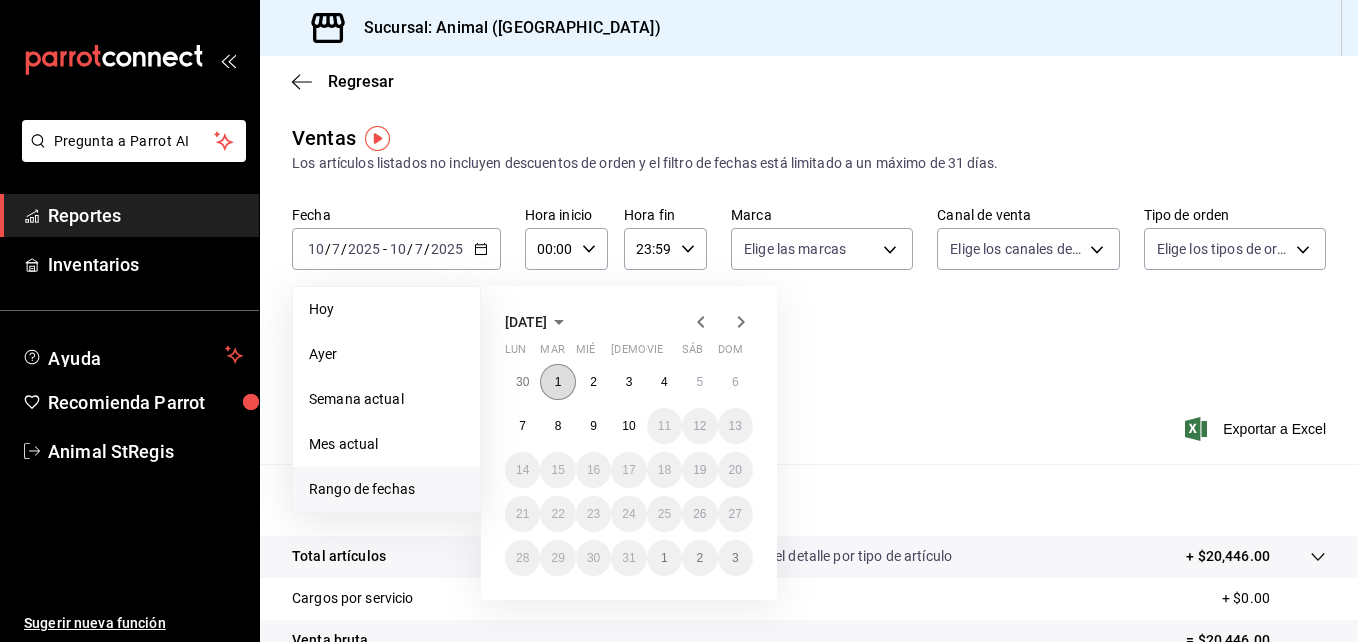 click on "1" at bounding box center [558, 382] 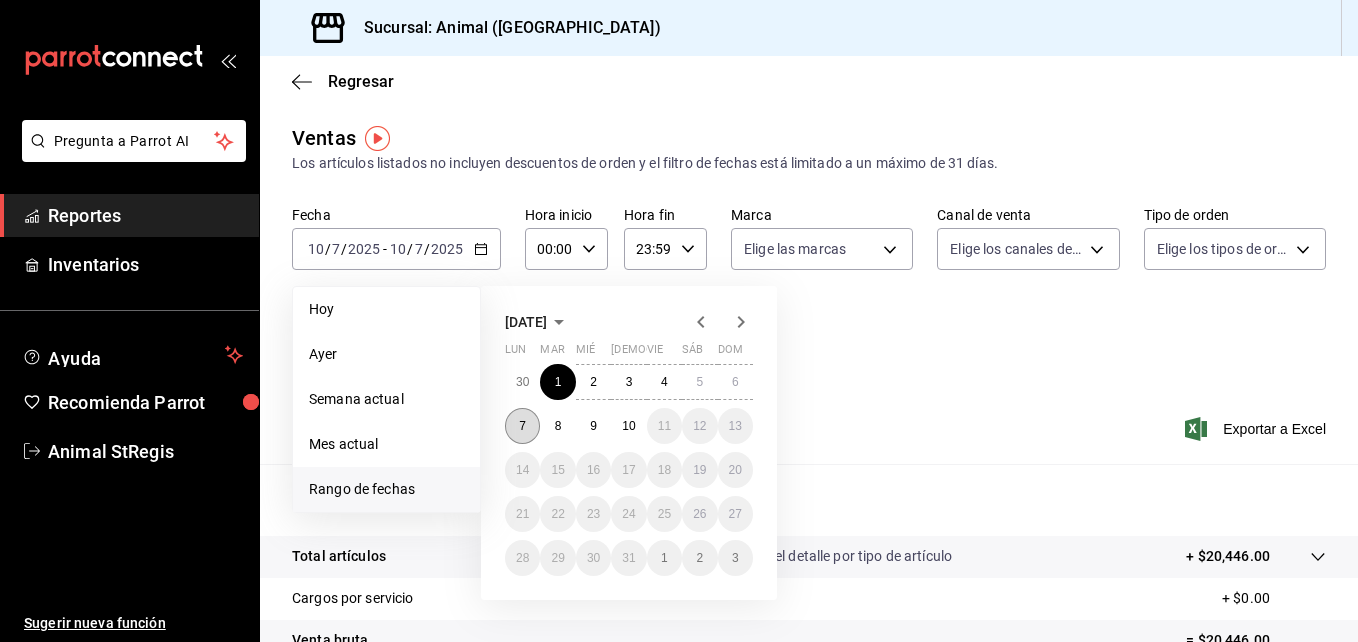 click on "7" at bounding box center (522, 426) 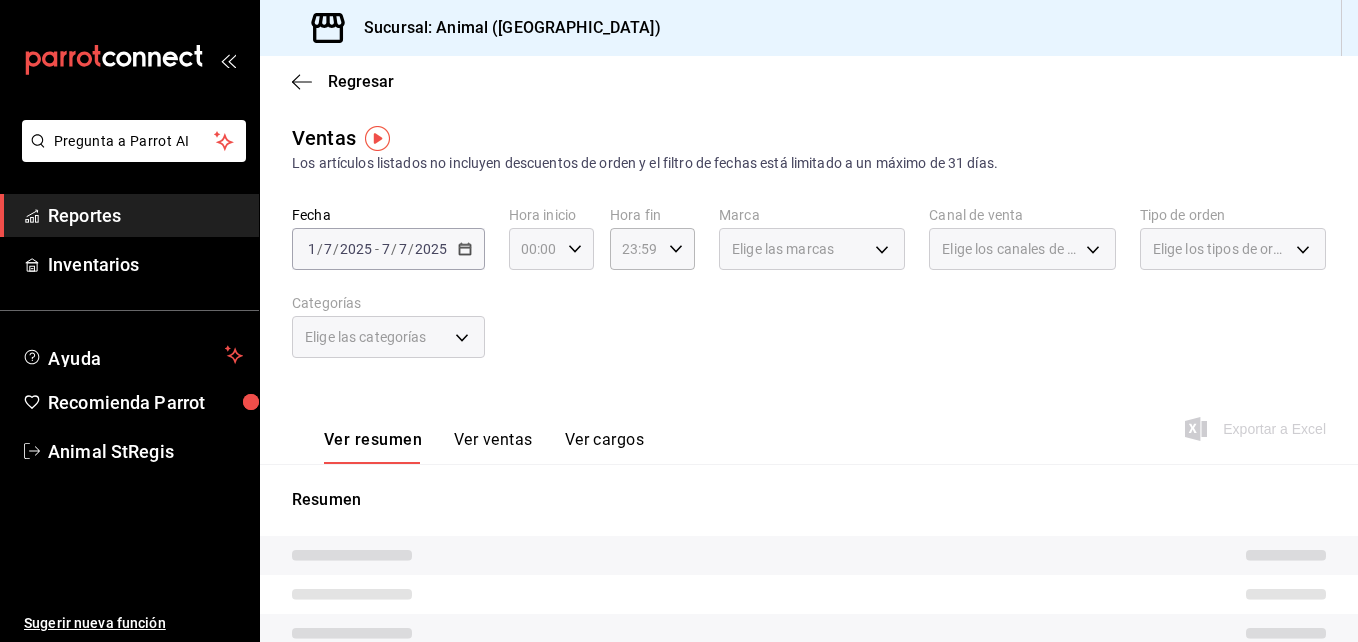 click 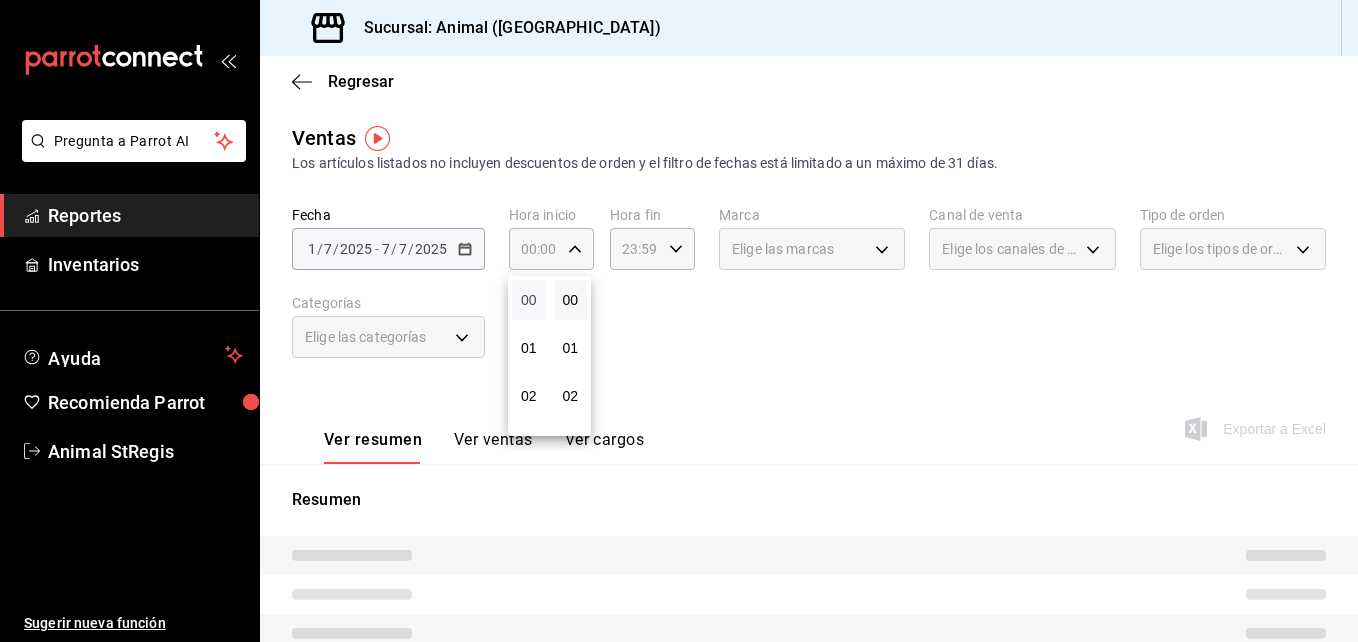type 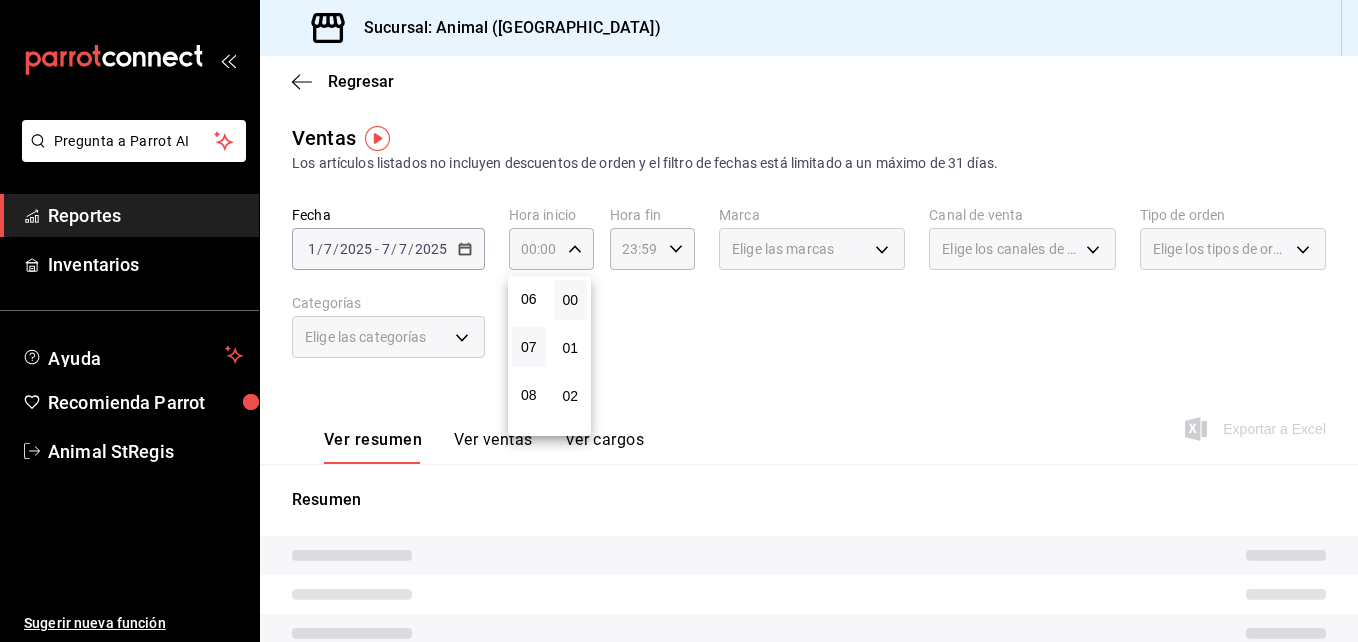 scroll, scrollTop: 280, scrollLeft: 0, axis: vertical 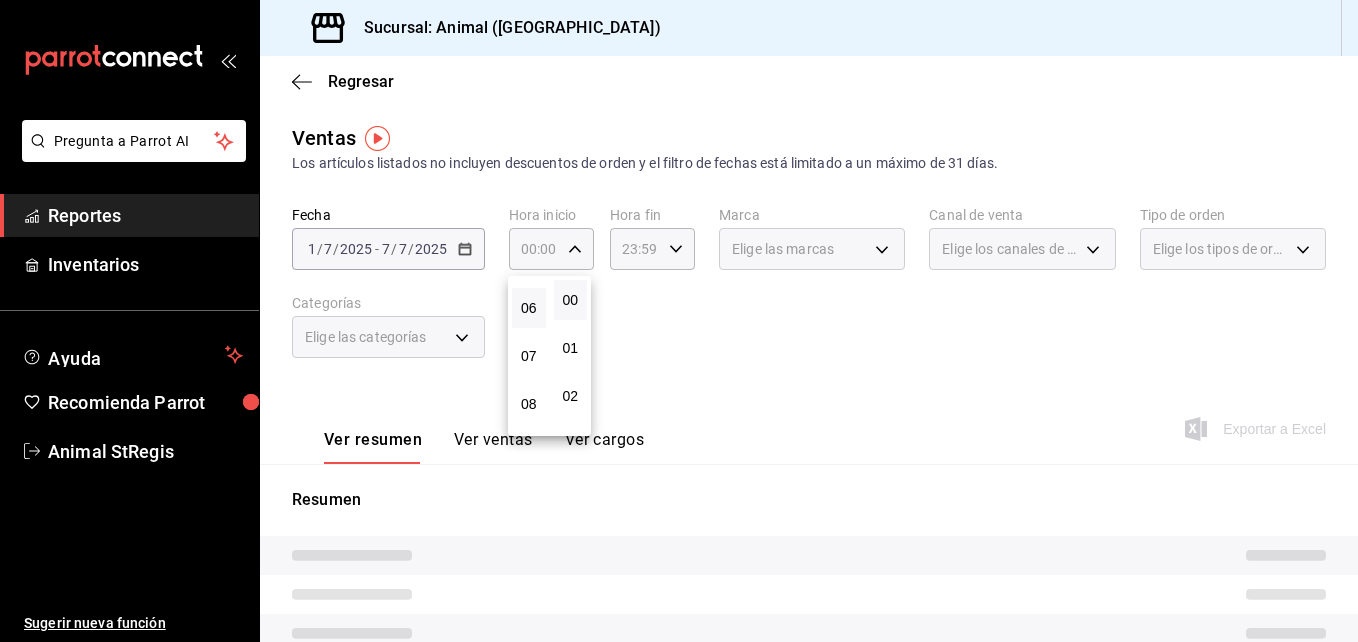 drag, startPoint x: 533, startPoint y: 300, endPoint x: 520, endPoint y: 291, distance: 15.811388 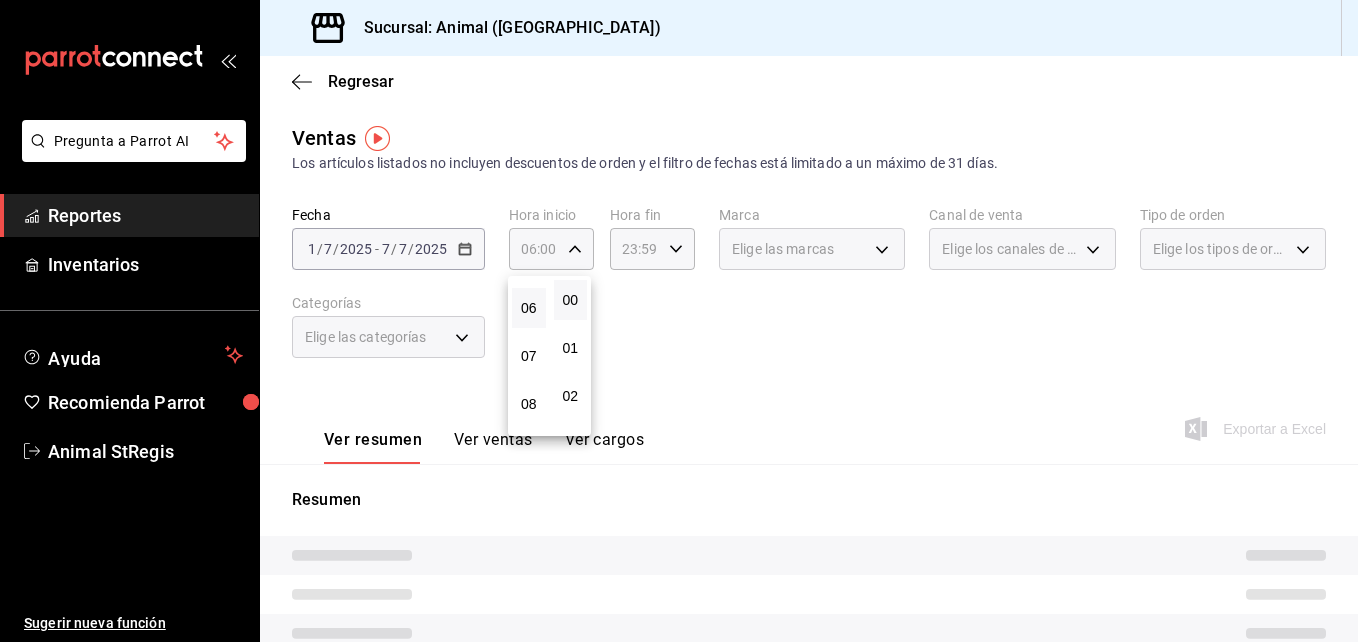 click on "06" at bounding box center [529, 308] 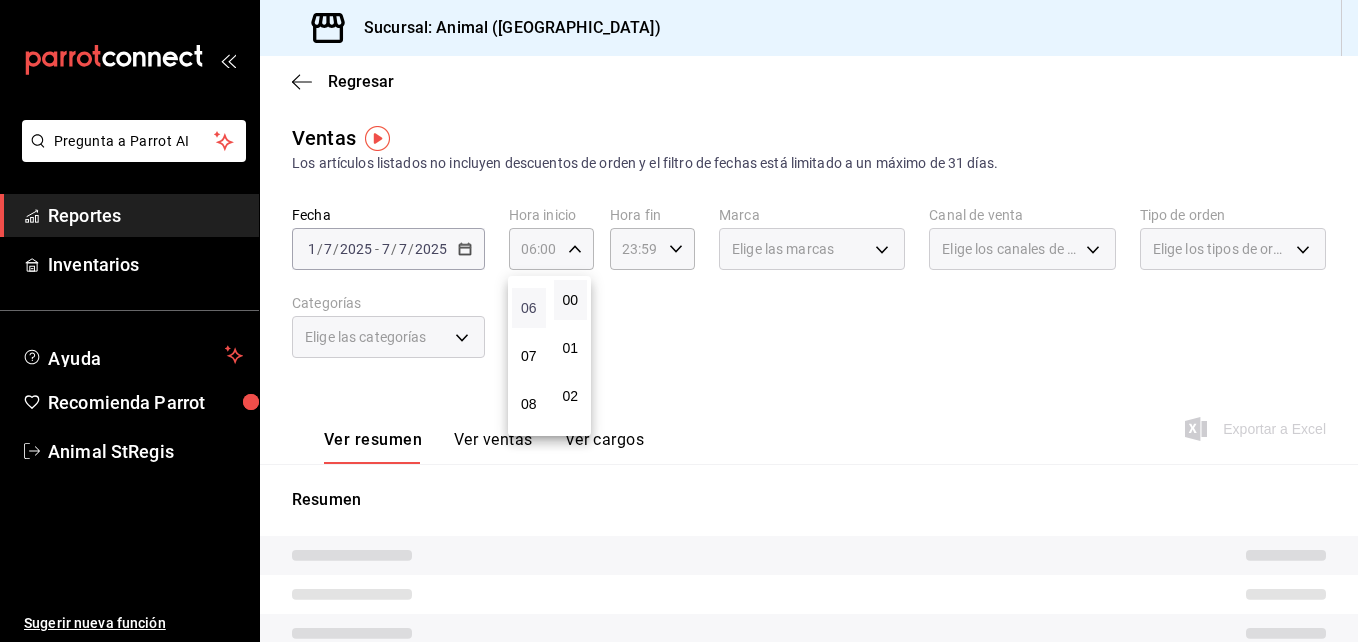 click on "06" at bounding box center (529, 308) 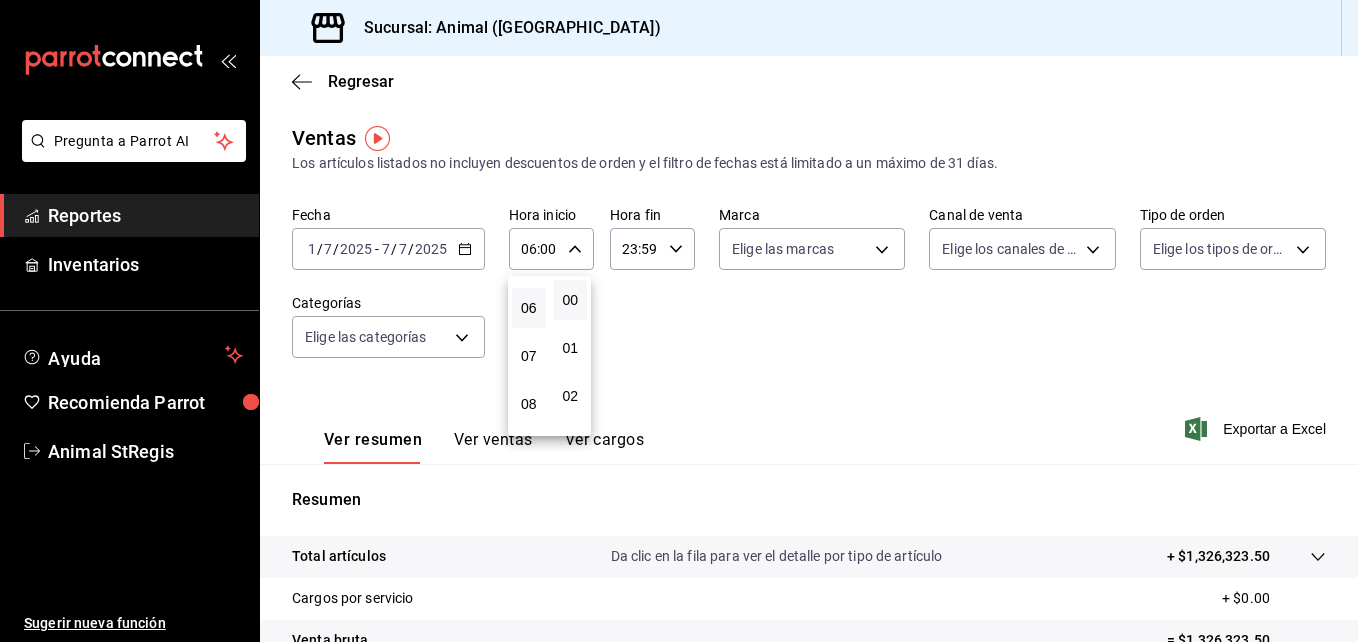 type 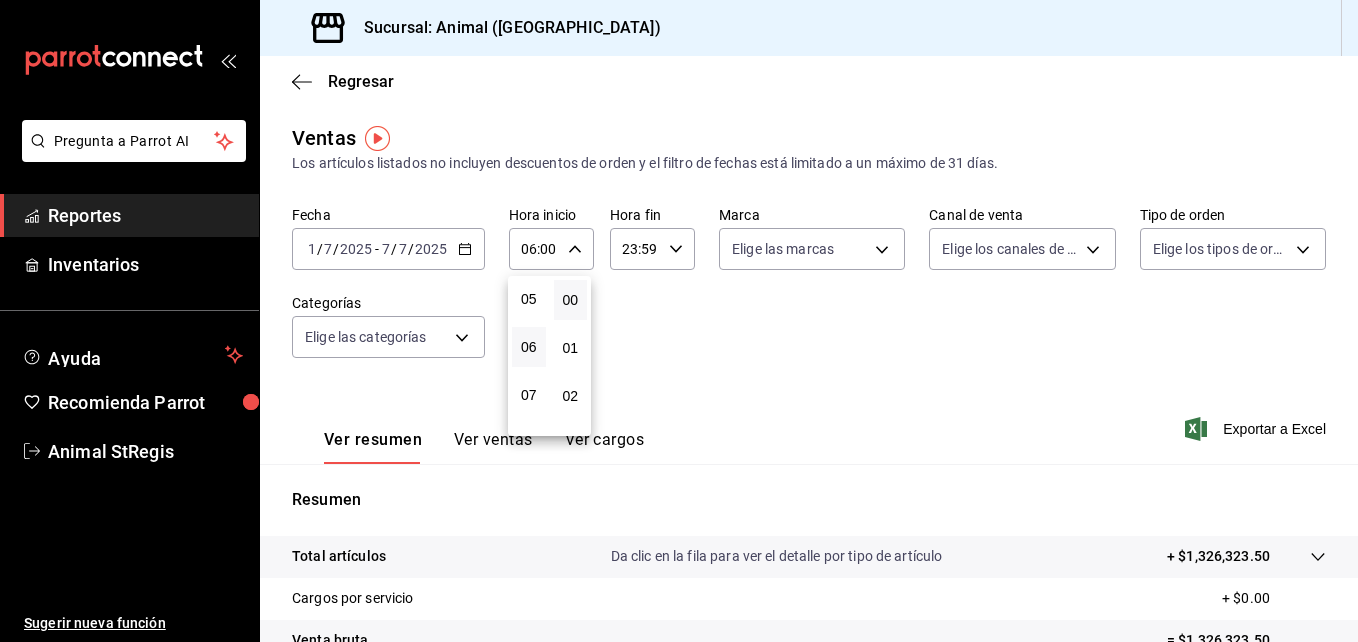 scroll, scrollTop: 240, scrollLeft: 0, axis: vertical 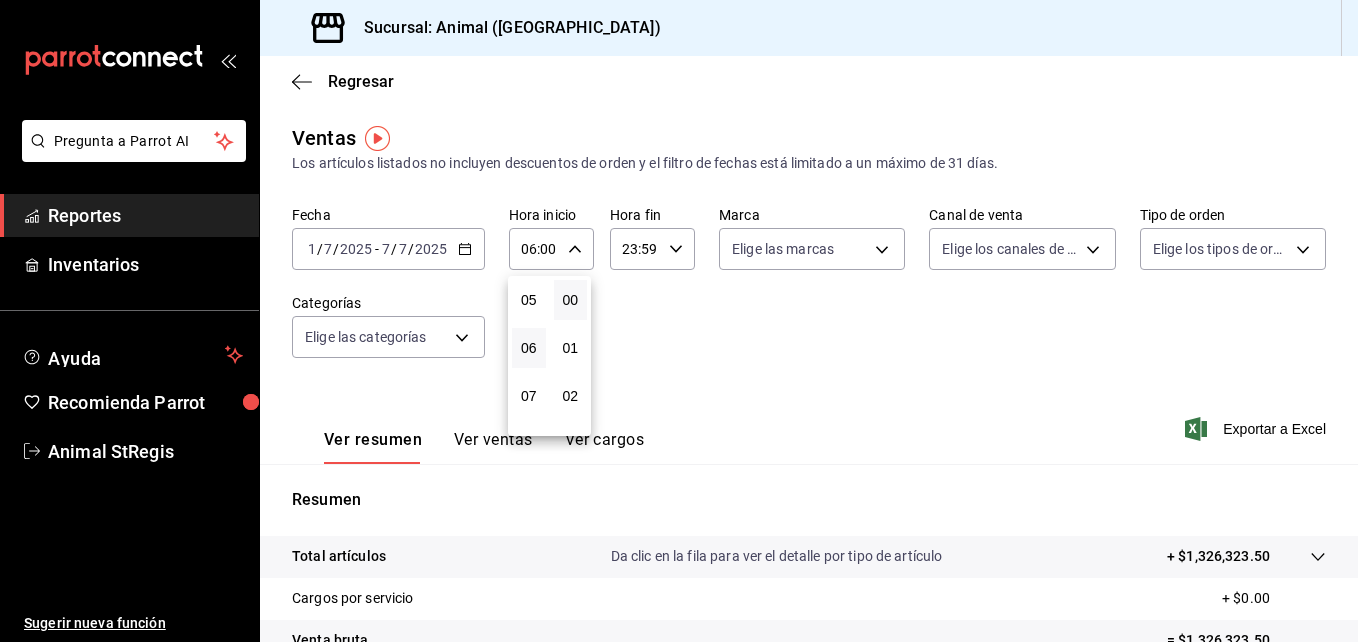 click on "00 01 02 03 04 05 06 07 08 09 10 11 12 13 14 15 16 17 18 19 20 21 22 23" at bounding box center (529, 356) 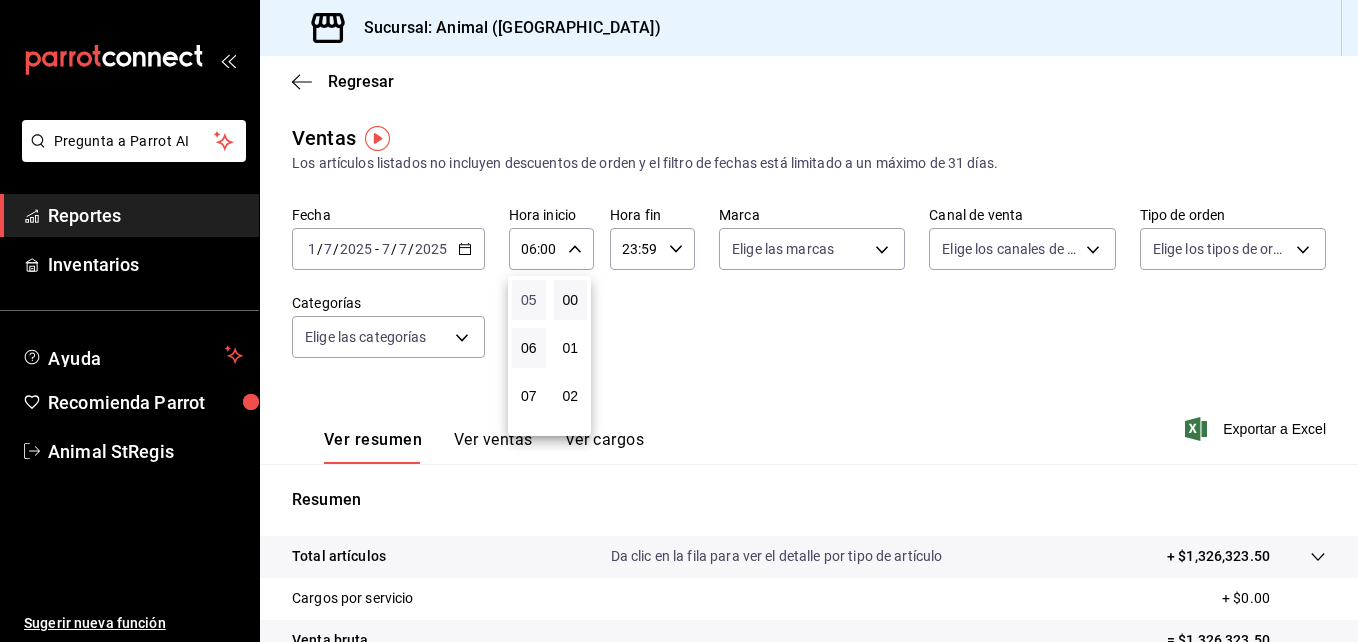 click on "05" at bounding box center (529, 300) 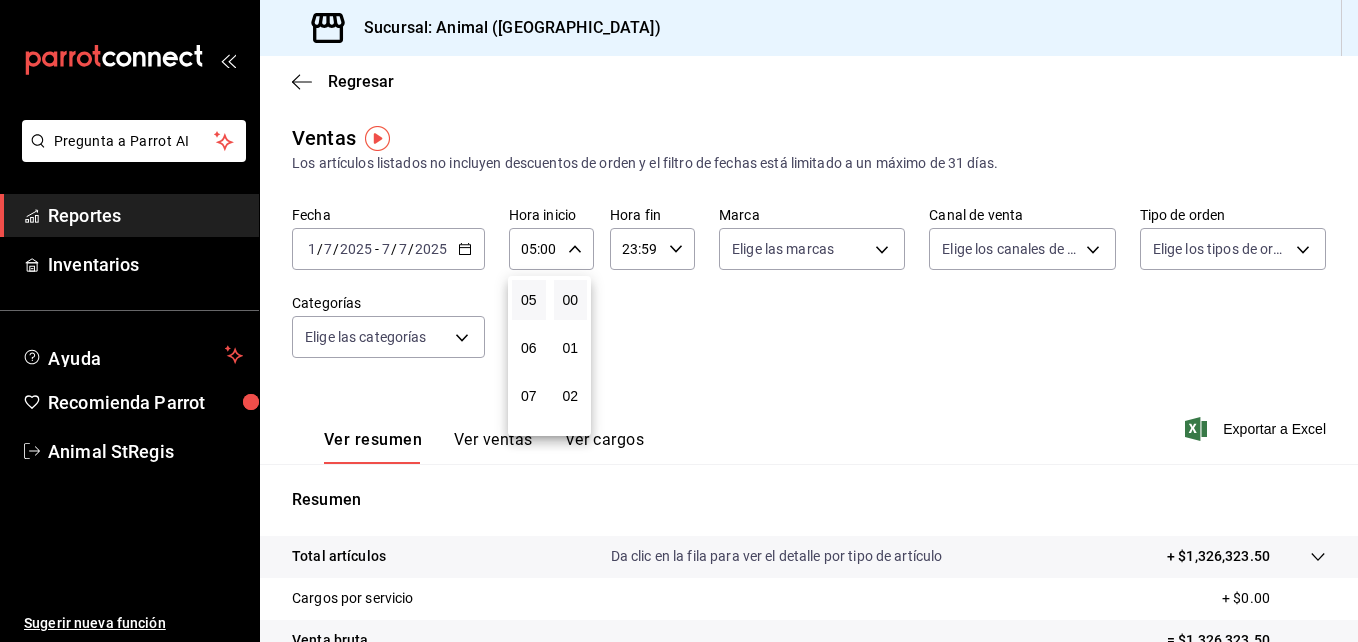 click at bounding box center [679, 321] 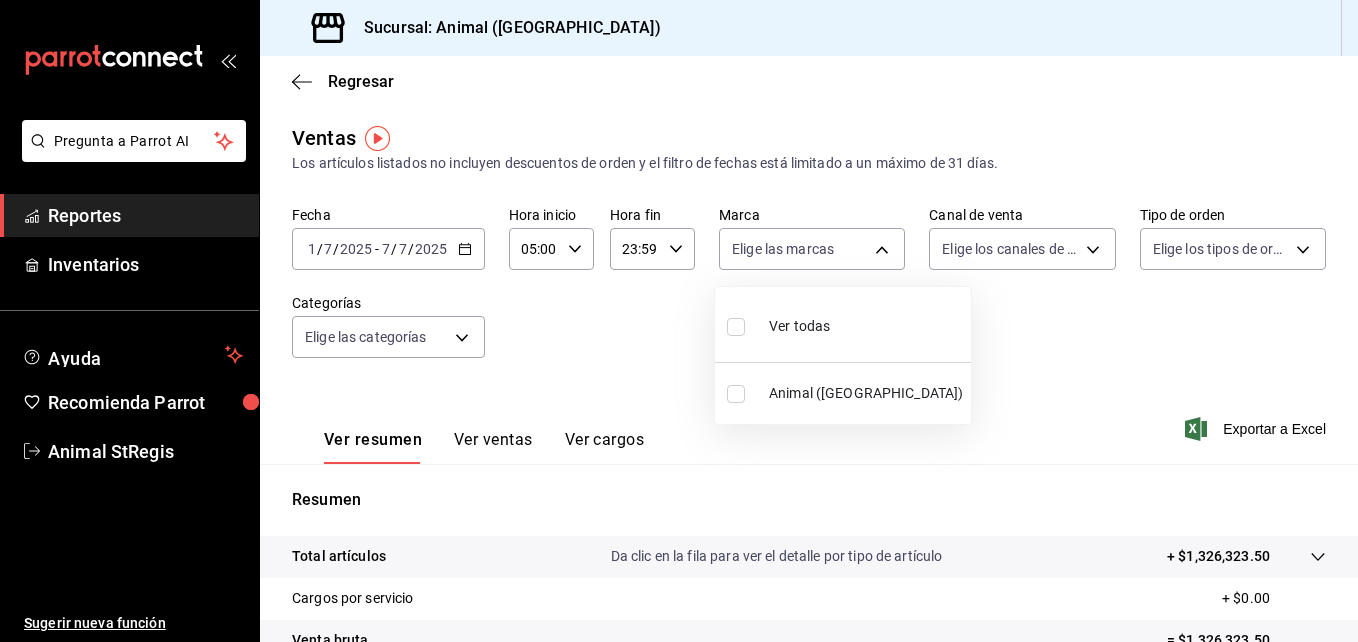 click on "Pregunta a Parrot AI Reportes   Inventarios   Ayuda Recomienda Parrot   Animal StRegis   Sugerir nueva función   Sucursal: Animal (St Regis) Regresar Ventas Los artículos listados no incluyen descuentos de orden y el filtro de fechas está limitado a un máximo de 31 días. Fecha [DATE] [DATE] - [DATE] [DATE] Hora inicio 05:00 Hora inicio Hora fin 23:59 Hora fin Marca Elige las marcas Canal de venta Elige los canales de venta Tipo de orden Elige los tipos de orden Categorías Elige las categorías Ver resumen Ver ventas Ver cargos Exportar a Excel Resumen Total artículos Da clic en la fila para ver el detalle por tipo de artículo + $1,326,323.50 Cargos por servicio + $0.00 Venta bruta = $1,326,323.50 Descuentos totales - $17,803.50 Certificados de regalo - $42,114.00 Venta total = $1,266,406.00 Impuestos - $174,676.69 Venta neta = $1,091,729.31 Pregunta a Parrot AI Reportes   Inventarios   Ayuda Recomienda Parrot   Animal StRegis   Sugerir nueva función   Ver video tutorial Ir a video" at bounding box center [679, 321] 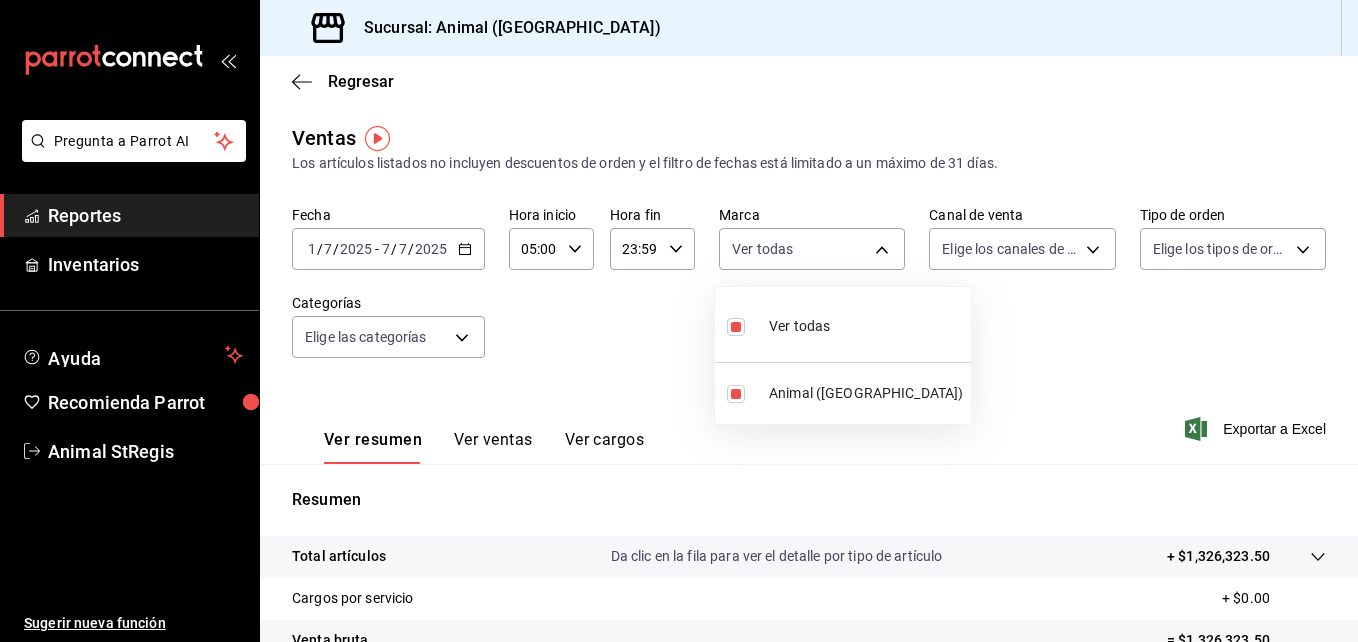 click at bounding box center [679, 321] 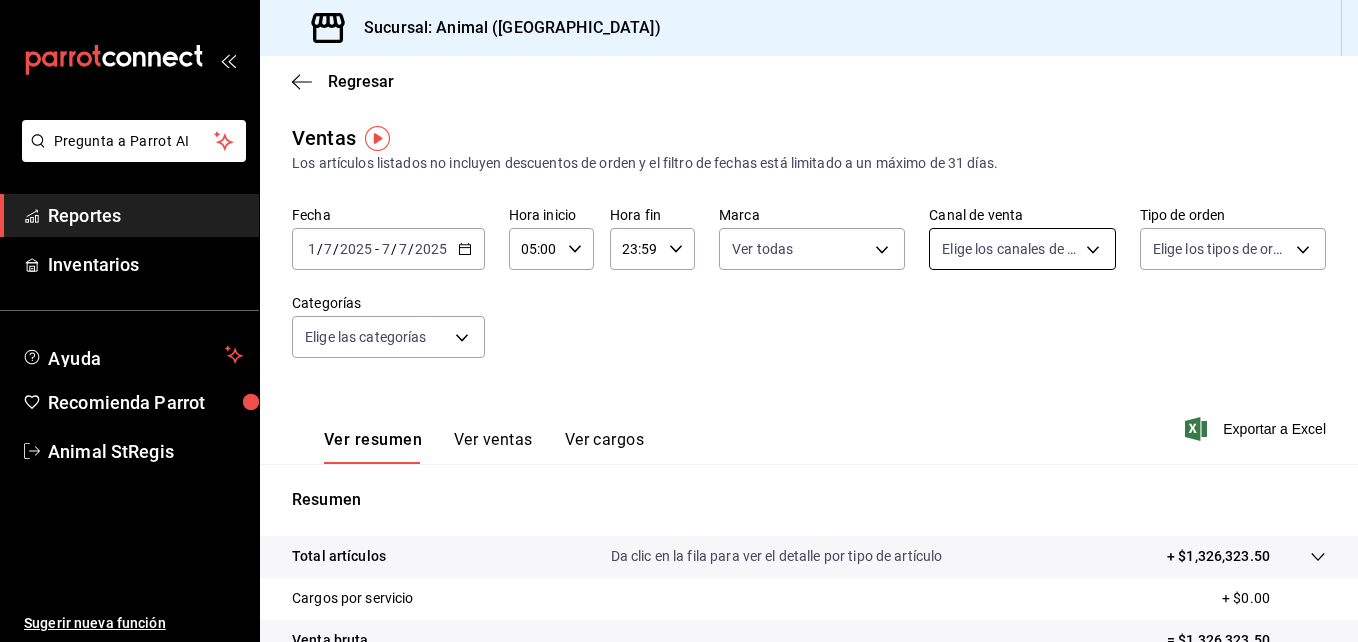 click on "Pregunta a Parrot AI Reportes   Inventarios   Ayuda Recomienda Parrot   Animal StRegis   Sugerir nueva función   Sucursal: Animal (St Regis) Regresar Ventas Los artículos listados no incluyen descuentos de orden y el filtro de fechas está limitado a un máximo de 31 días. Fecha [DATE] [DATE] - [DATE] [DATE] Hora inicio 05:00 Hora inicio Hora fin 23:59 Hora fin Marca Ver todas 3f39fcdc-c8c4-4fff-883a-47b345d9391c Canal de venta Elige los canales de venta Tipo de orden Elige los tipos de orden Categorías Elige las categorías Ver resumen Ver ventas Ver cargos Exportar a Excel Resumen Total artículos Da clic en la fila para ver el detalle por tipo de artículo + $1,326,323.50 Cargos por servicio + $0.00 Venta bruta = $1,326,323.50 Descuentos totales - $17,803.50 Certificados de regalo - $42,114.00 Venta total = $1,266,406.00 Impuestos - $174,676.69 Venta neta = $1,091,729.31 Pregunta a Parrot AI Reportes   Inventarios   Ayuda Recomienda Parrot   Animal StRegis   Sugerir nueva función" at bounding box center [679, 321] 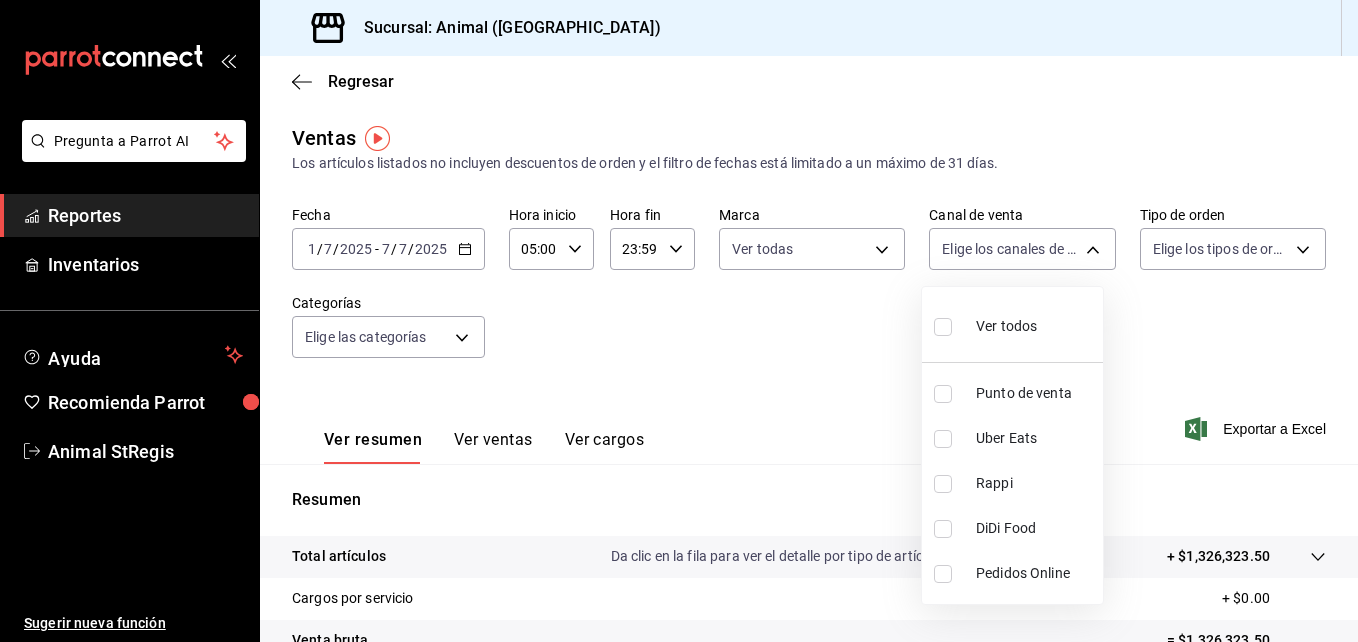 click on "Ver todos" at bounding box center (985, 324) 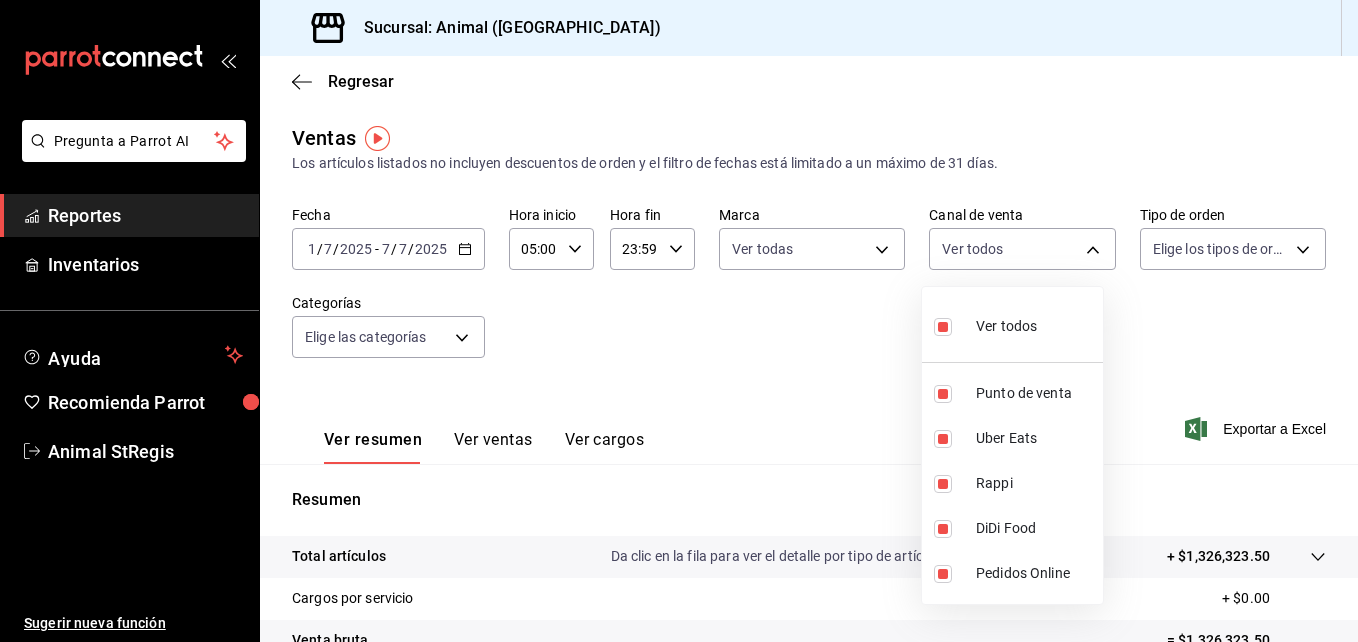 click at bounding box center (679, 321) 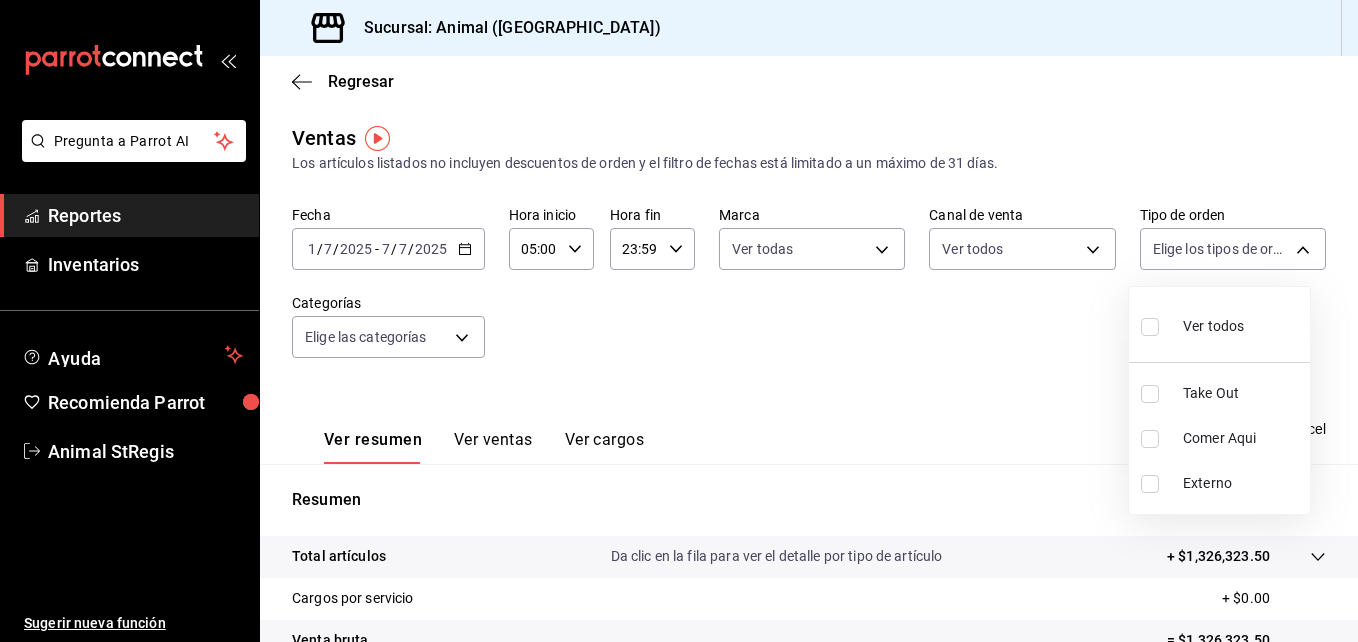 click on "Pregunta a Parrot AI Reportes   Inventarios   Ayuda Recomienda Parrot   Animal StRegis   Sugerir nueva función   Sucursal: Animal (St Regis) Regresar Ventas Los artículos listados no incluyen descuentos de orden y el filtro de fechas está limitado a un máximo de 31 días. Fecha [DATE] [DATE] - [DATE] [DATE] Hora inicio 05:00 Hora inicio Hora fin 23:59 Hora fin Marca Ver todas 3f39fcdc-c8c4-4fff-883a-47b345d9391c Canal de venta Ver todos PARROT,UBER_EATS,RAPPI,DIDI_FOOD,ONLINE Tipo de orden Elige los tipos de orden Categorías Elige las categorías Ver resumen Ver ventas Ver cargos Exportar a Excel Resumen Total artículos Da clic en la fila para ver el detalle por tipo de artículo + $1,326,323.50 Cargos por servicio + $0.00 Venta bruta = $1,326,323.50 Descuentos totales - $17,803.50 Certificados de regalo - $42,114.00 Venta total = $1,266,406.00 Impuestos - $174,676.69 Venta neta = $1,091,729.31 Pregunta a Parrot AI Reportes   Inventarios   Ayuda Recomienda Parrot   Animal StRegis" at bounding box center (679, 321) 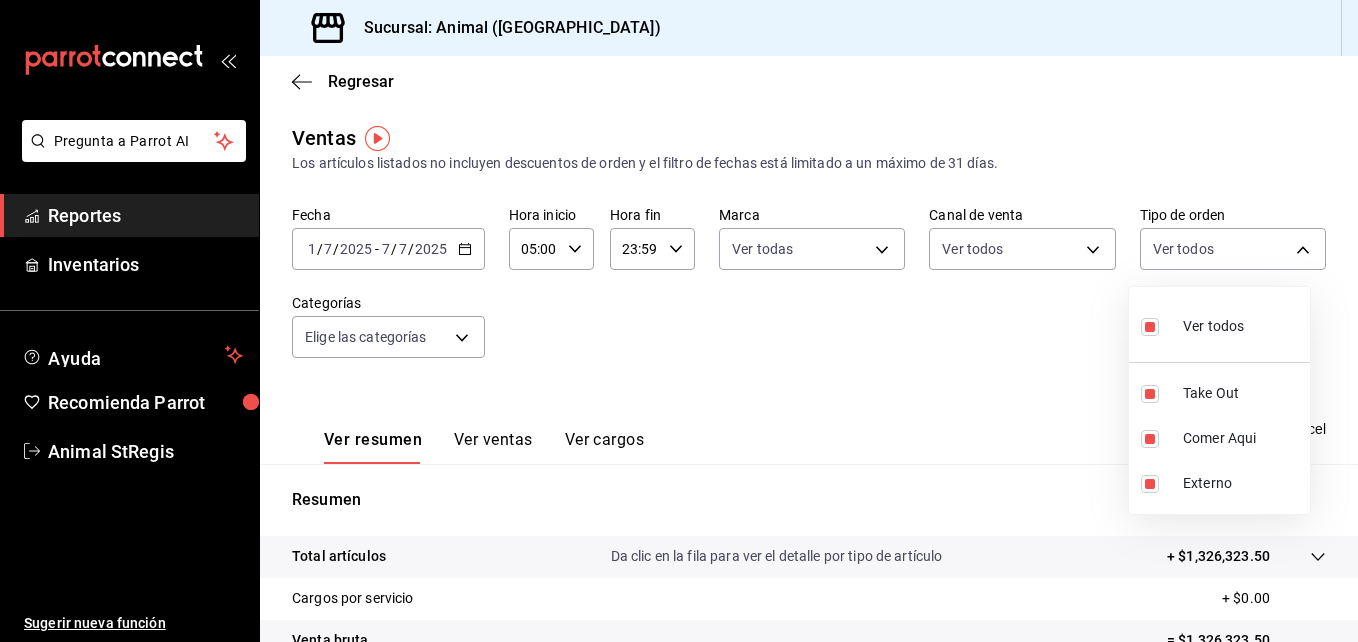 click at bounding box center [679, 321] 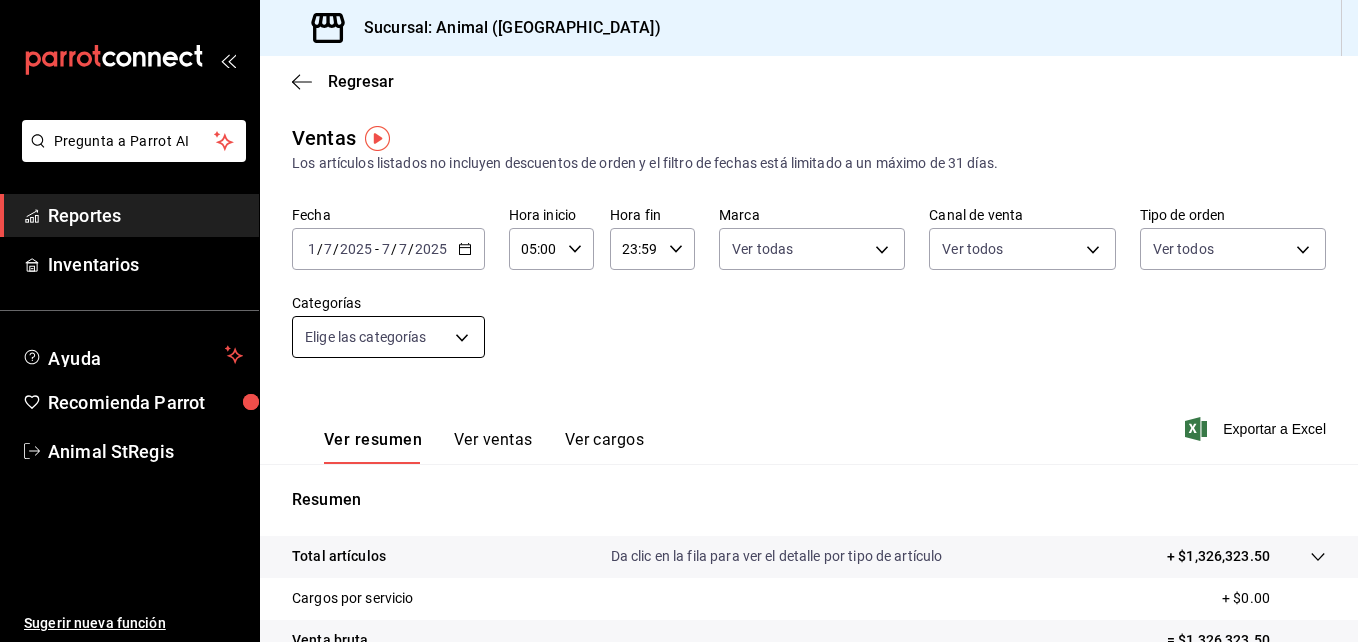 click on "Pregunta a Parrot AI Reportes   Inventarios   Ayuda Recomienda Parrot   Animal StRegis   Sugerir nueva función   Sucursal: Animal (St Regis) Regresar Ventas Los artículos listados no incluyen descuentos de orden y el filtro de fechas está limitado a un máximo de 31 días. Fecha [DATE] [DATE] - [DATE] [DATE] Hora inicio 05:00 Hora inicio Hora fin 23:59 Hora fin Marca Ver todas 3f39fcdc-c8c4-4fff-883a-47b345d9391c Canal de venta Ver todos PARROT,UBER_EATS,RAPPI,DIDI_FOOD,ONLINE Tipo de orden Ver todos 3f245141-8cb2-4099-bf0f-bc16ed99609a,be50bec9-a7ef-41cc-9154-7015b9ad380c,EXTERNAL Categorías Elige las categorías Ver resumen Ver ventas Ver cargos Exportar a Excel Resumen Total artículos Da clic en la fila para ver el detalle por tipo de artículo + $1,326,323.50 Cargos por servicio + $0.00 Venta bruta = $1,326,323.50 Descuentos totales - $17,803.50 Certificados de regalo - $42,114.00 Venta total = $1,266,406.00 Impuestos - $174,676.69 Venta neta = $1,091,729.31 Pregunta a Parrot AI" at bounding box center [679, 321] 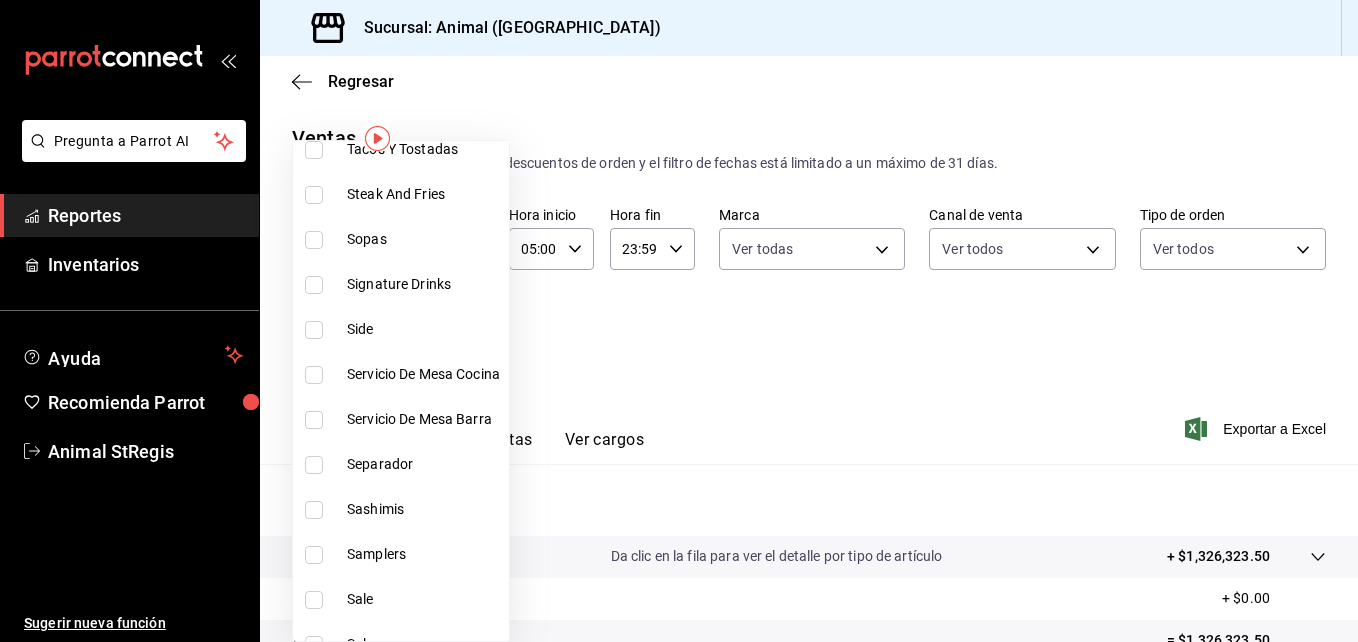 scroll, scrollTop: 400, scrollLeft: 0, axis: vertical 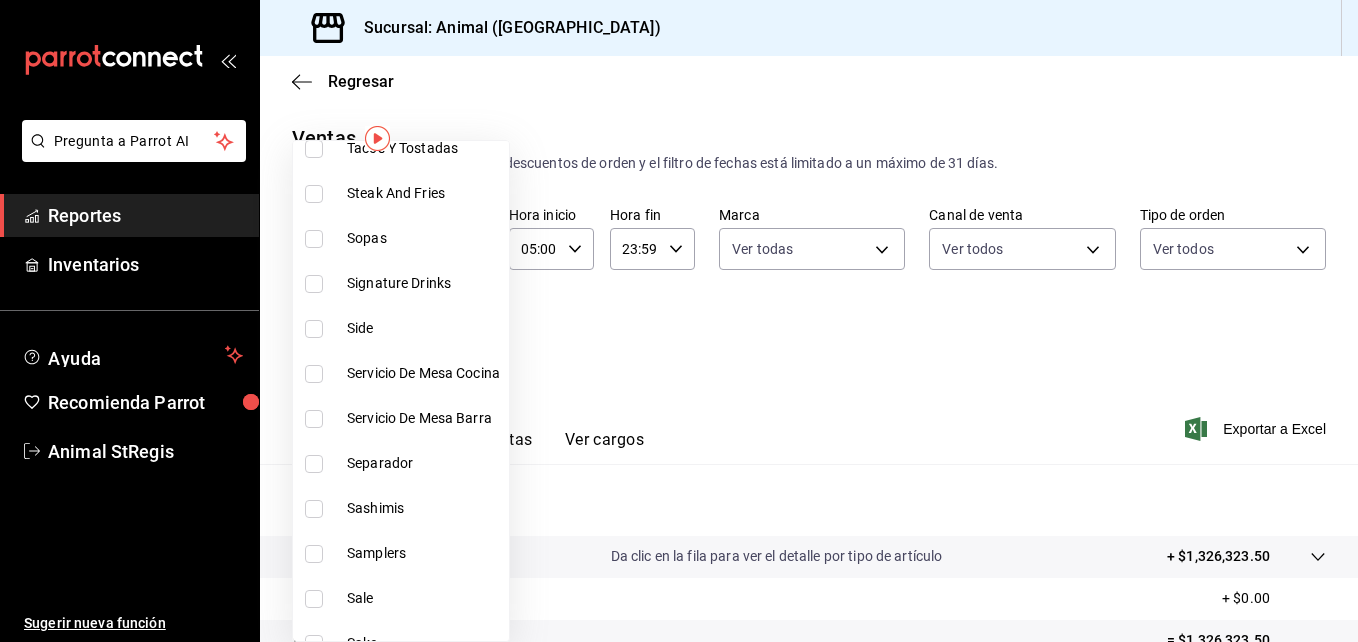 click on "Signature Drinks" at bounding box center [401, 283] 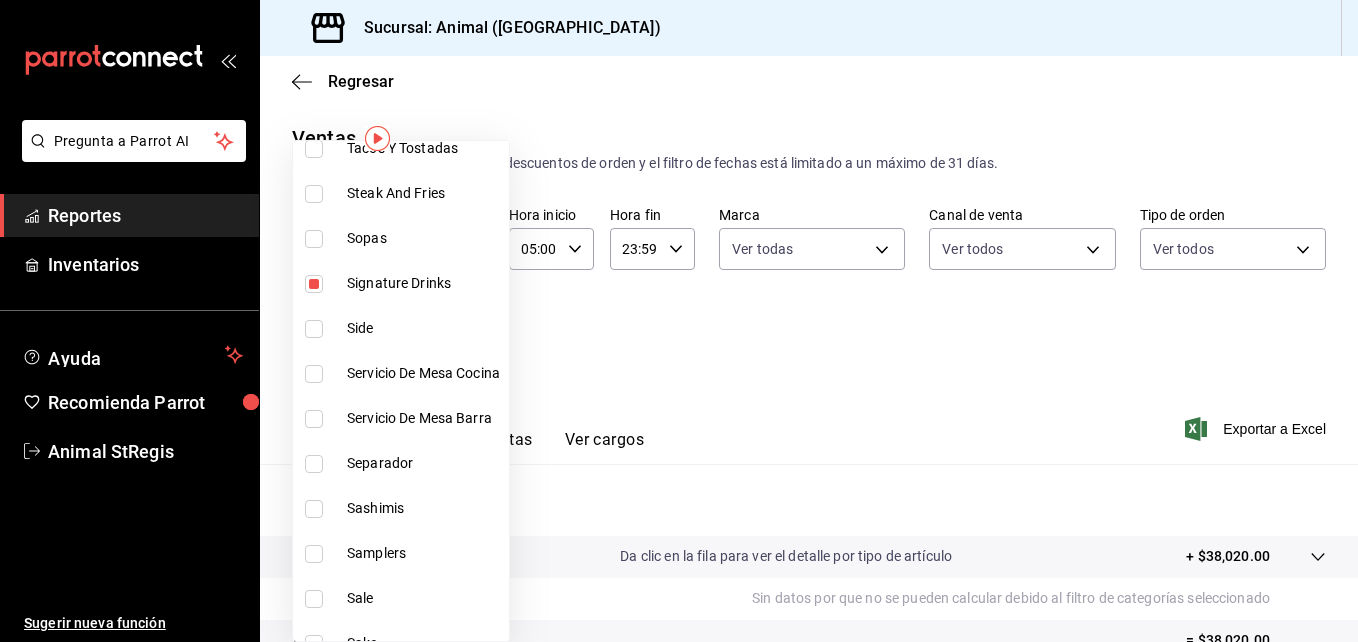 type 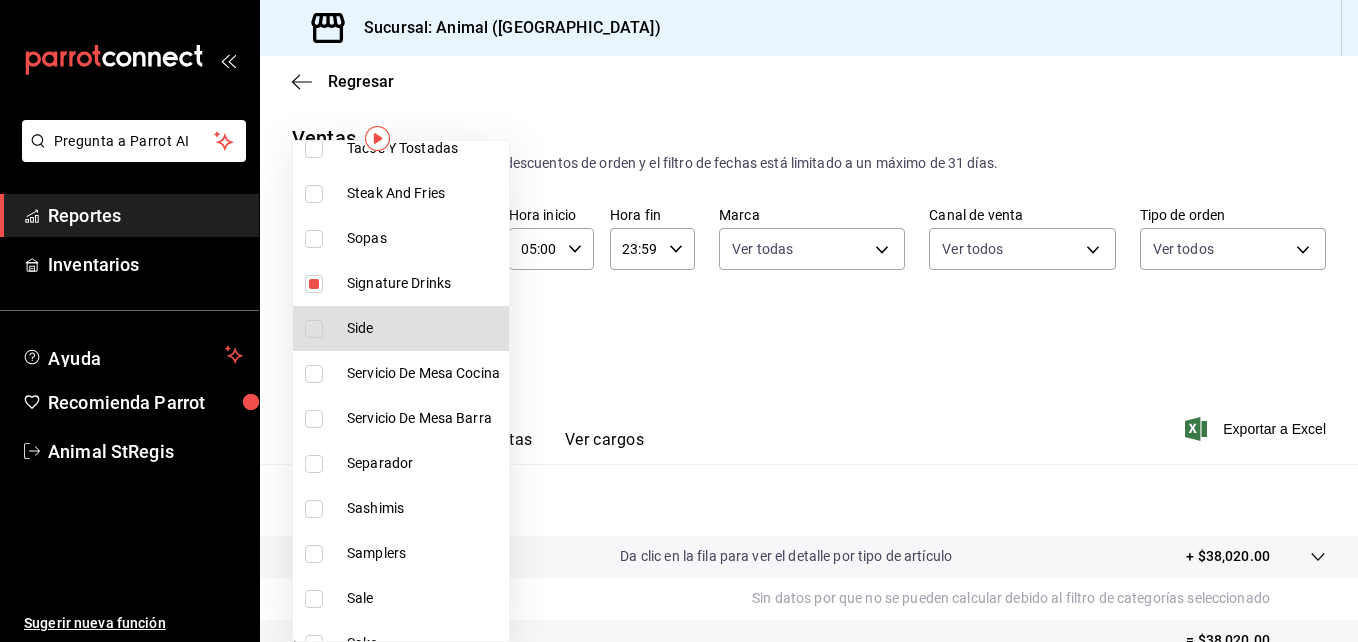 type 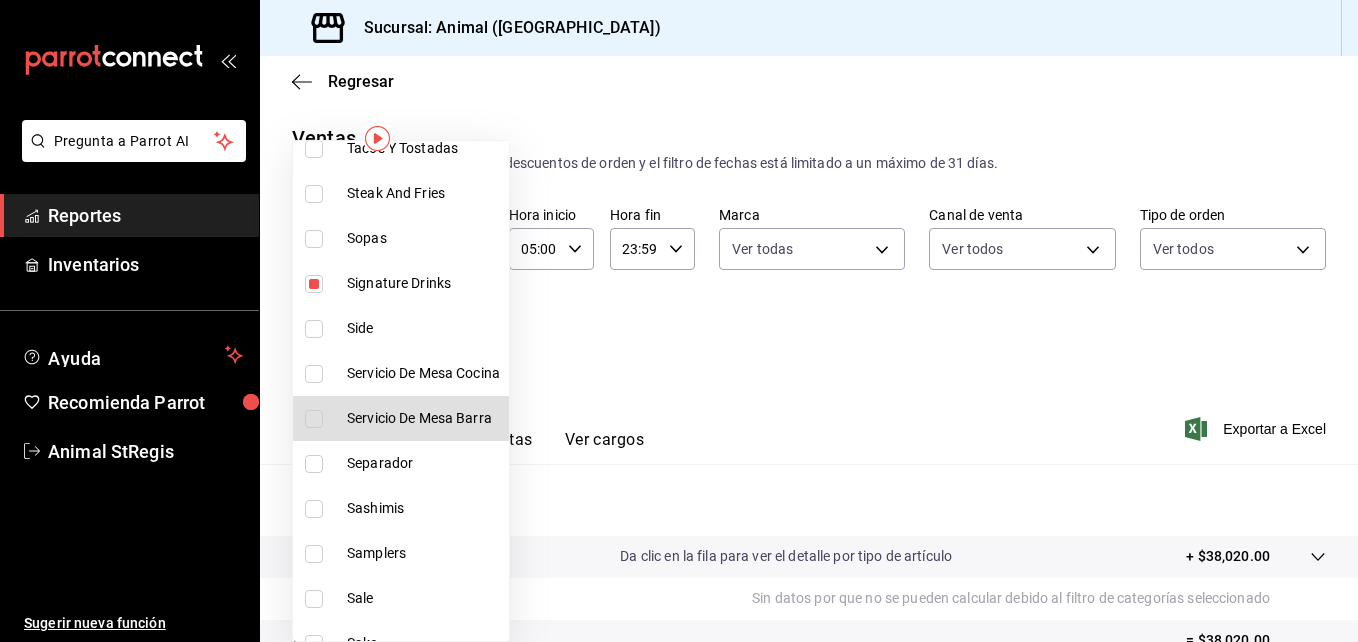 type 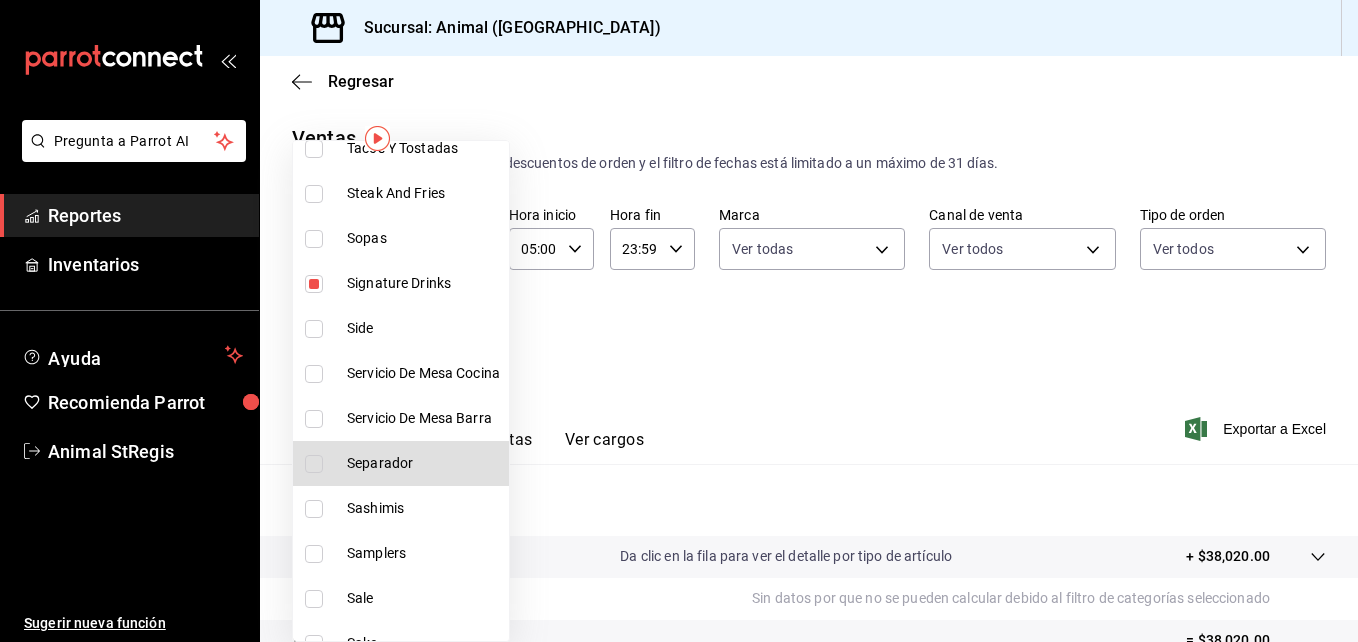 type 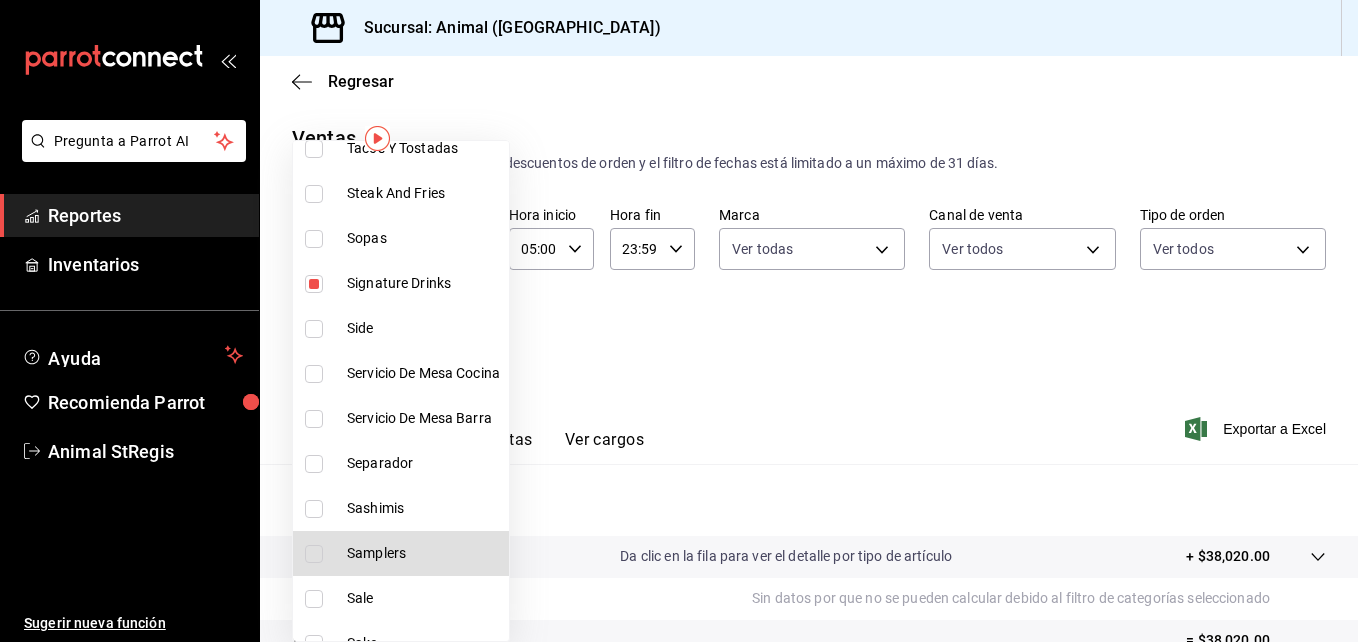 type 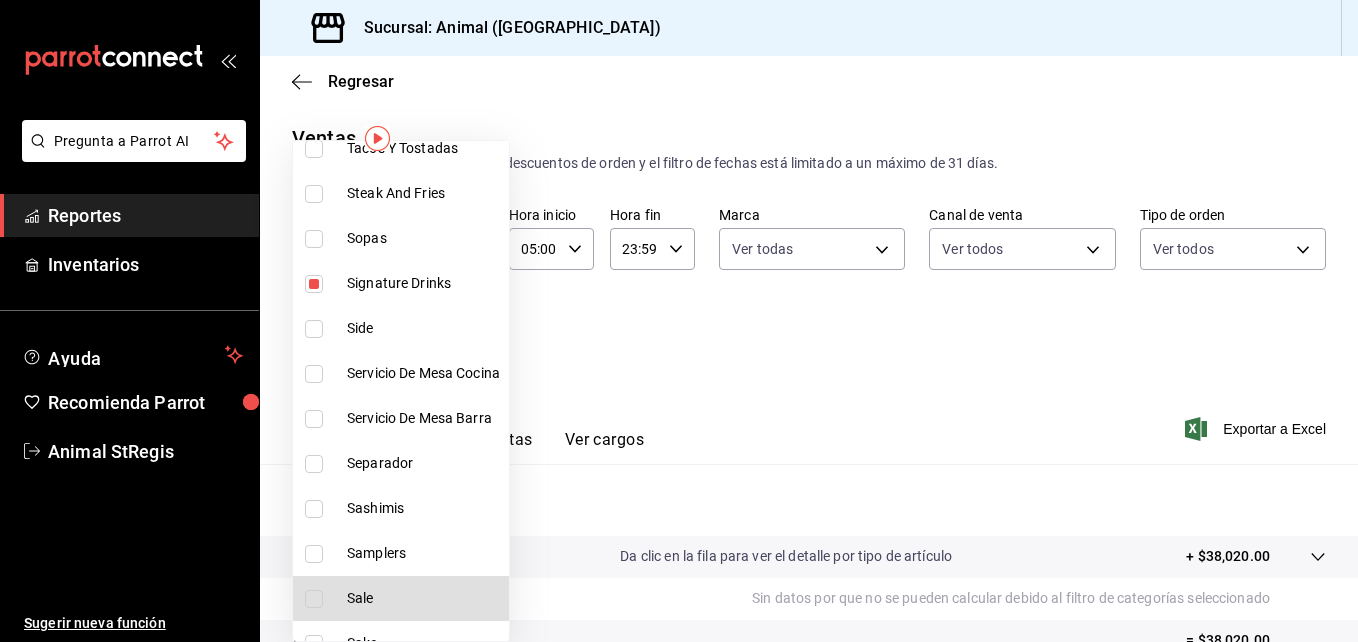 type 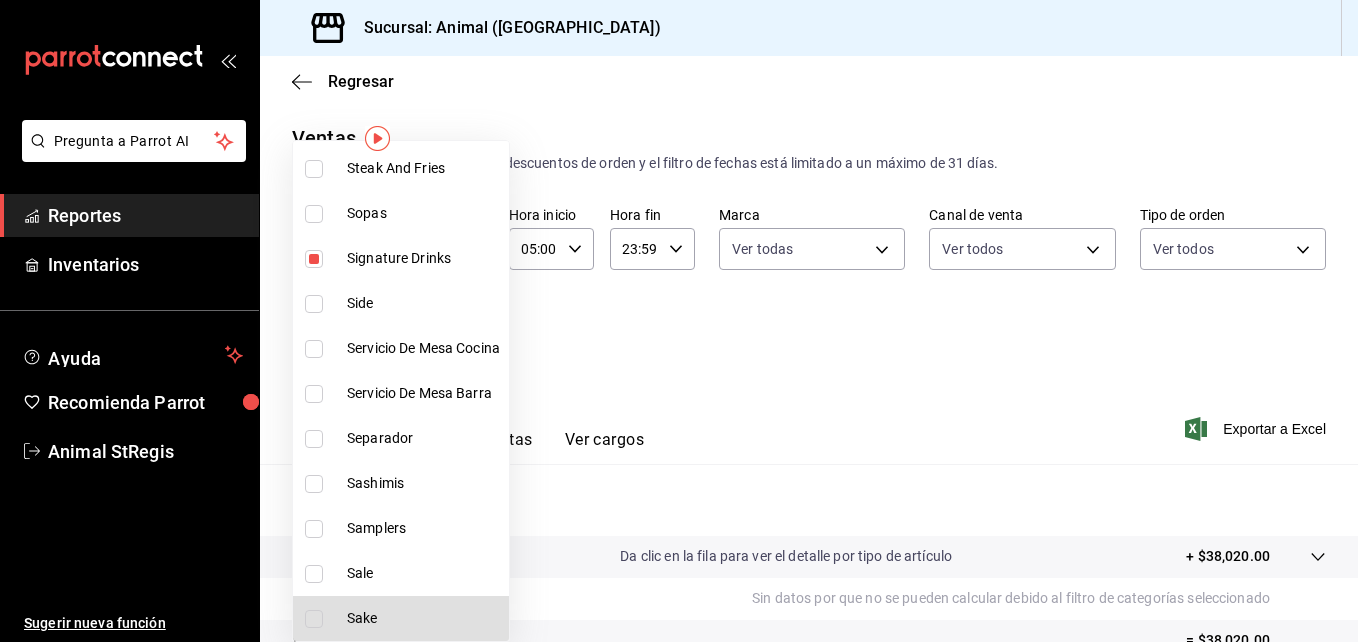 type 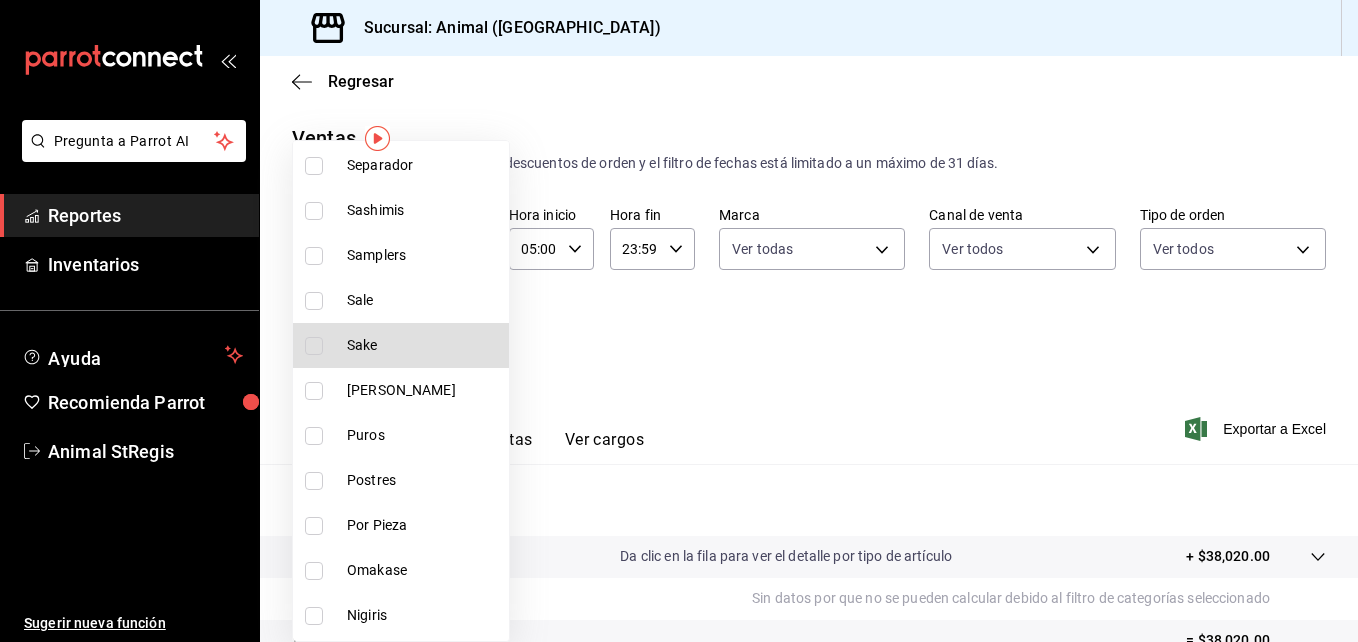 type 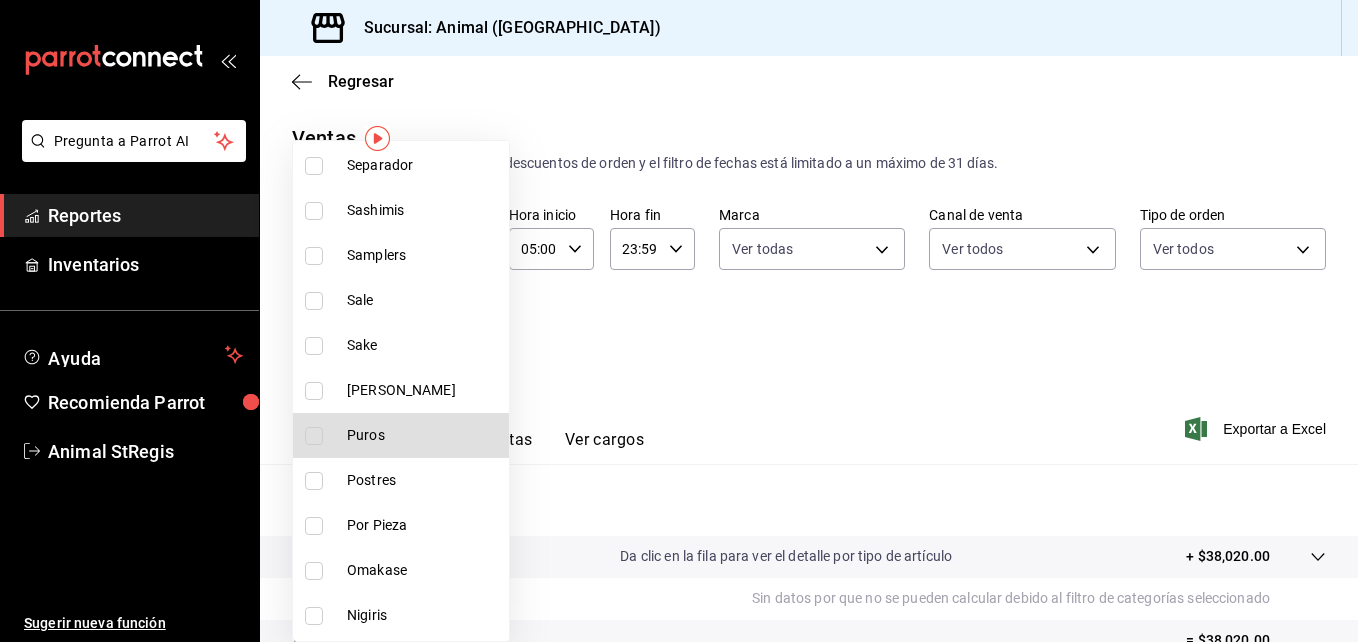 type 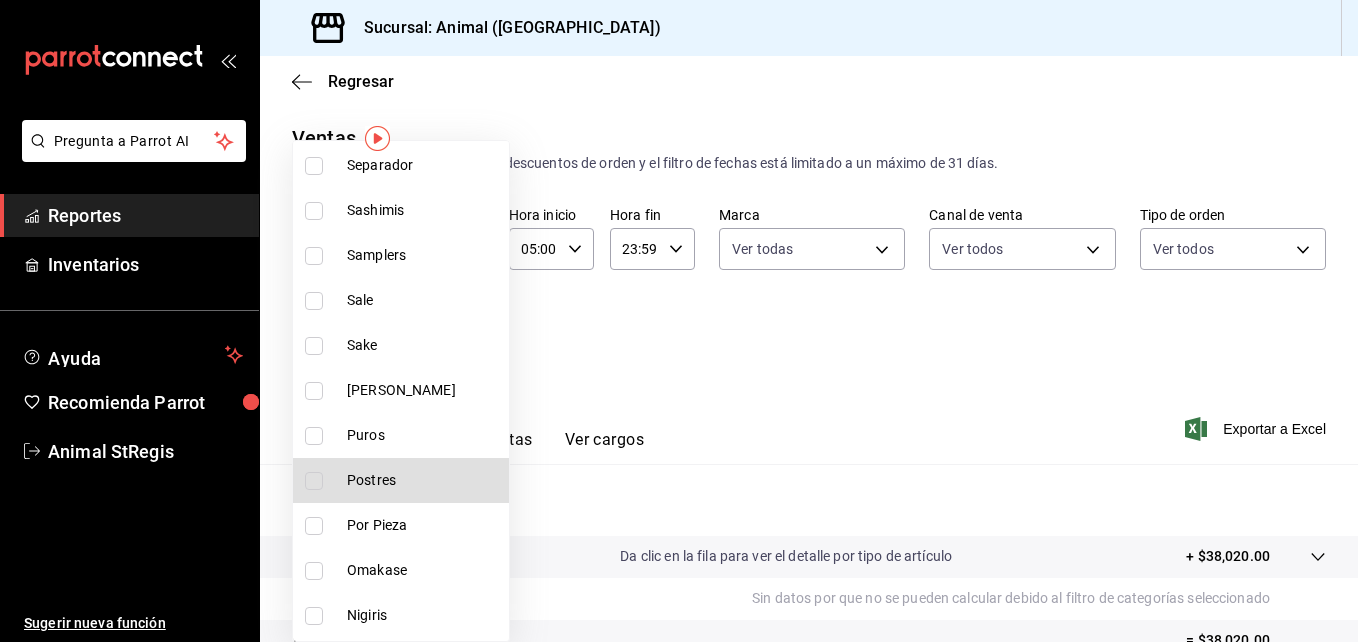 type 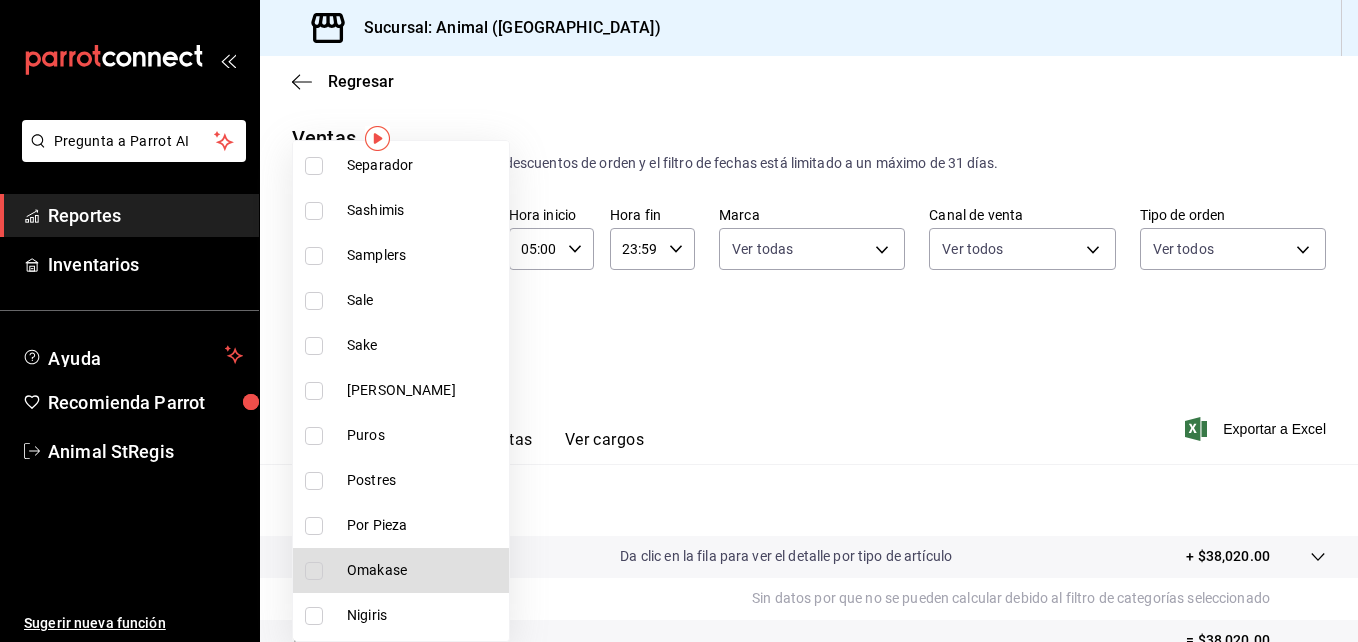 type 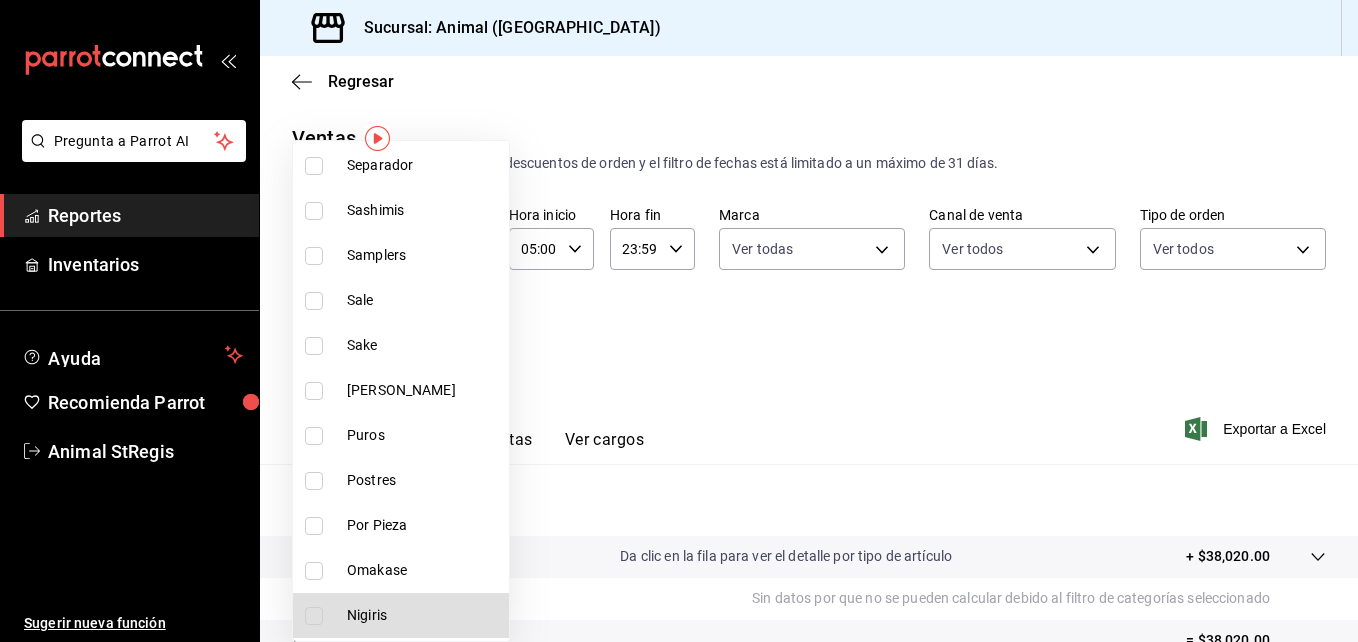 type 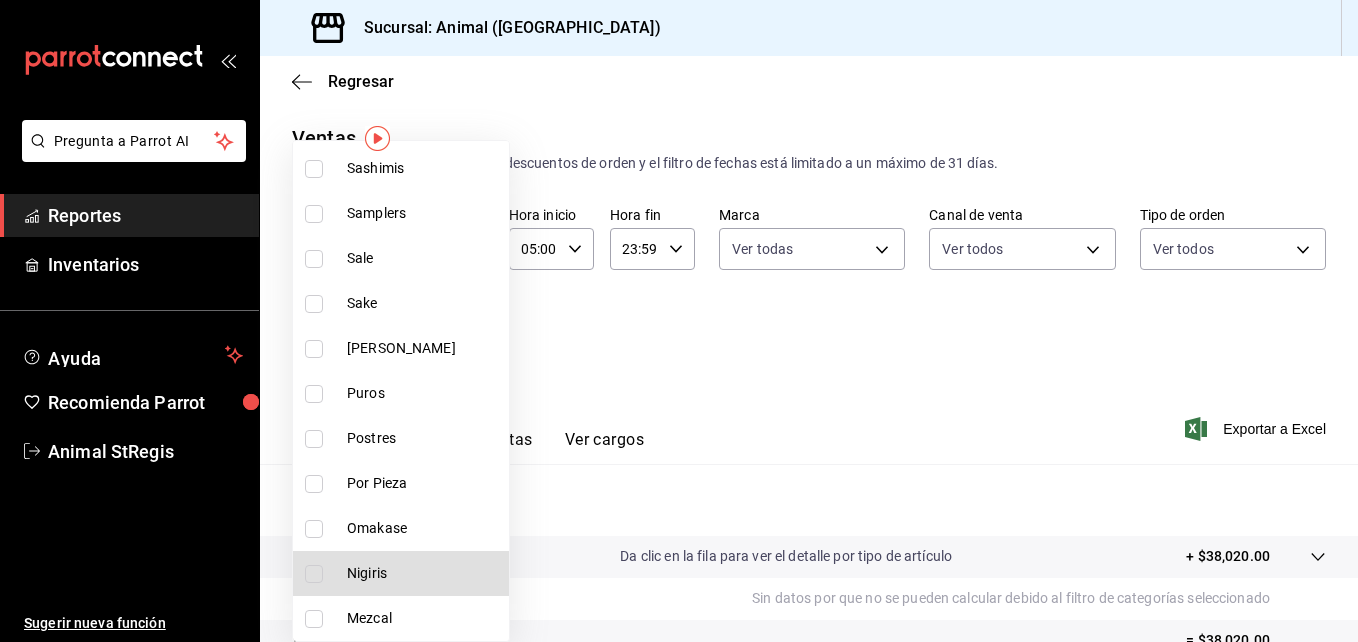 type 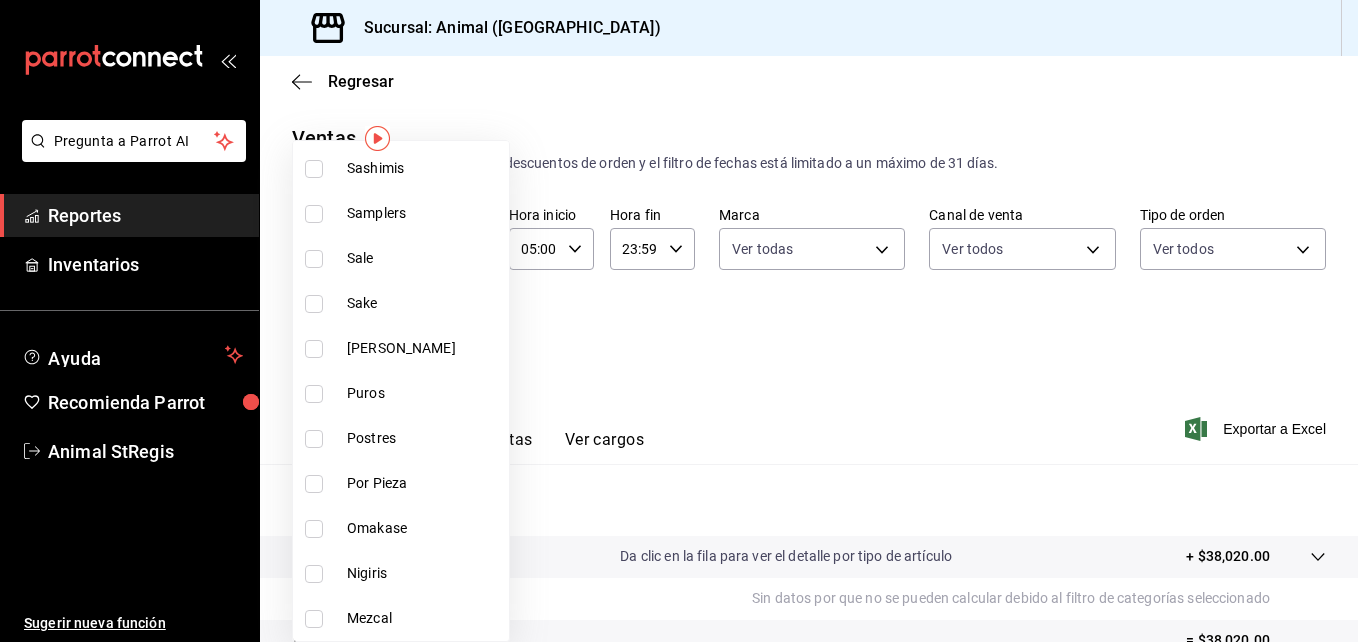 scroll, scrollTop: 1013, scrollLeft: 0, axis: vertical 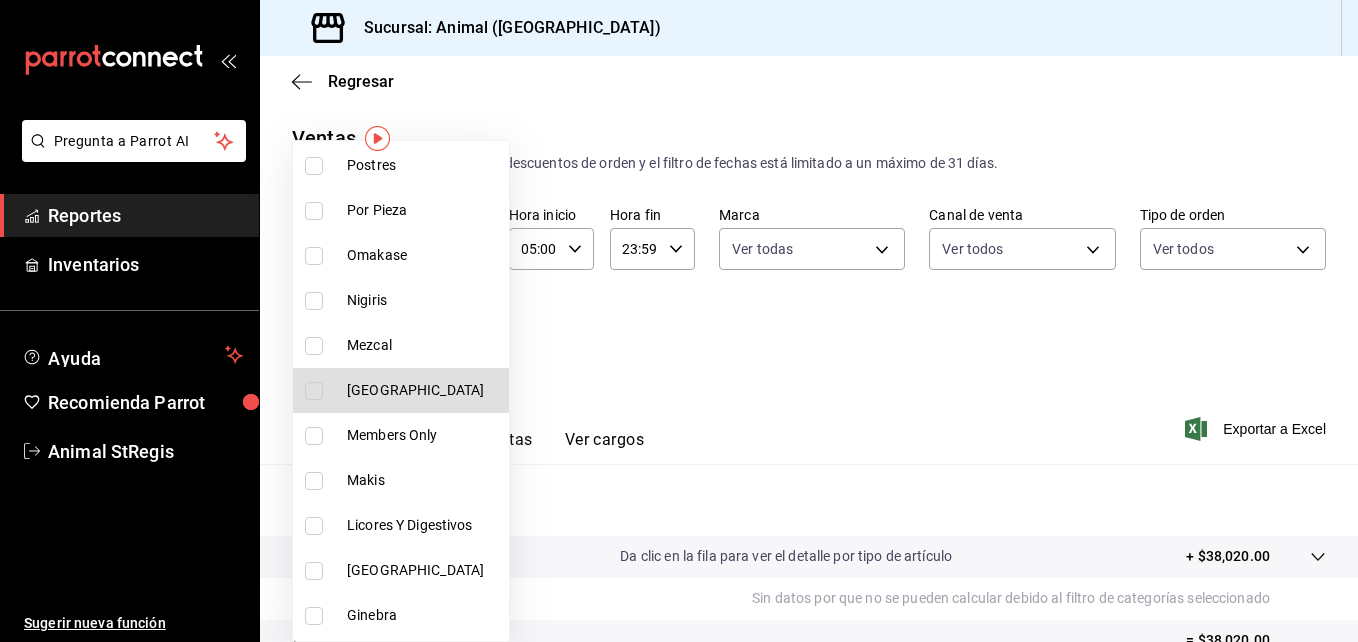 type 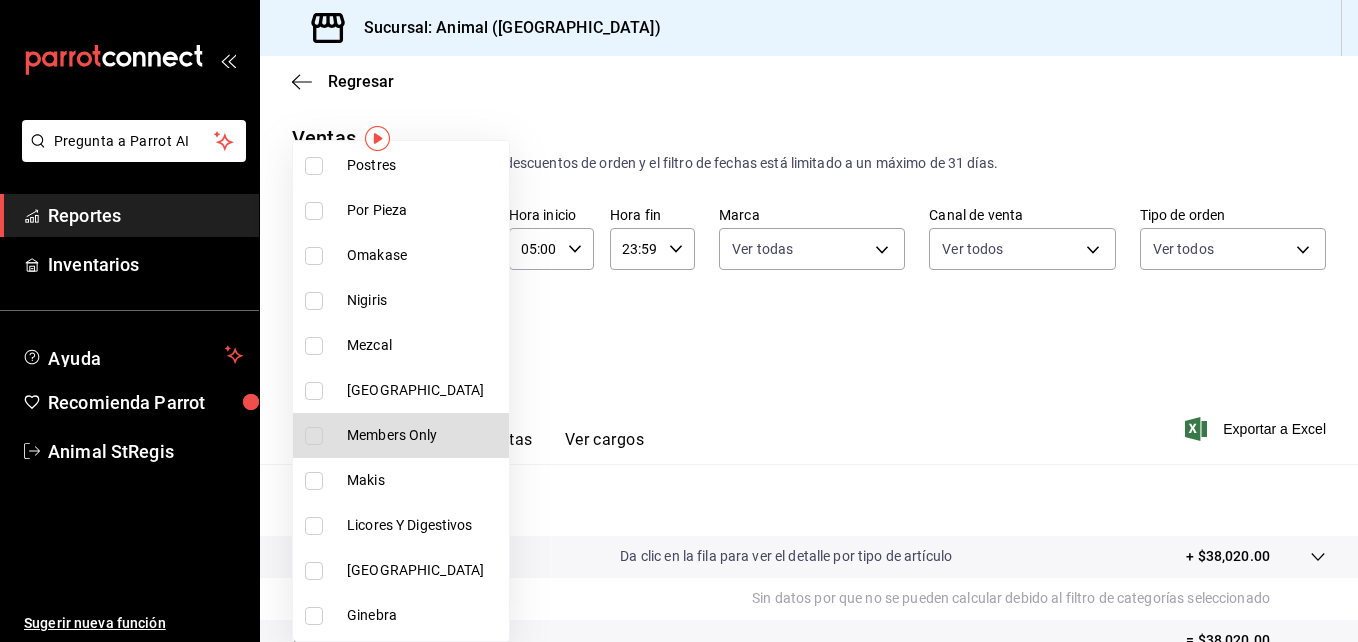 type 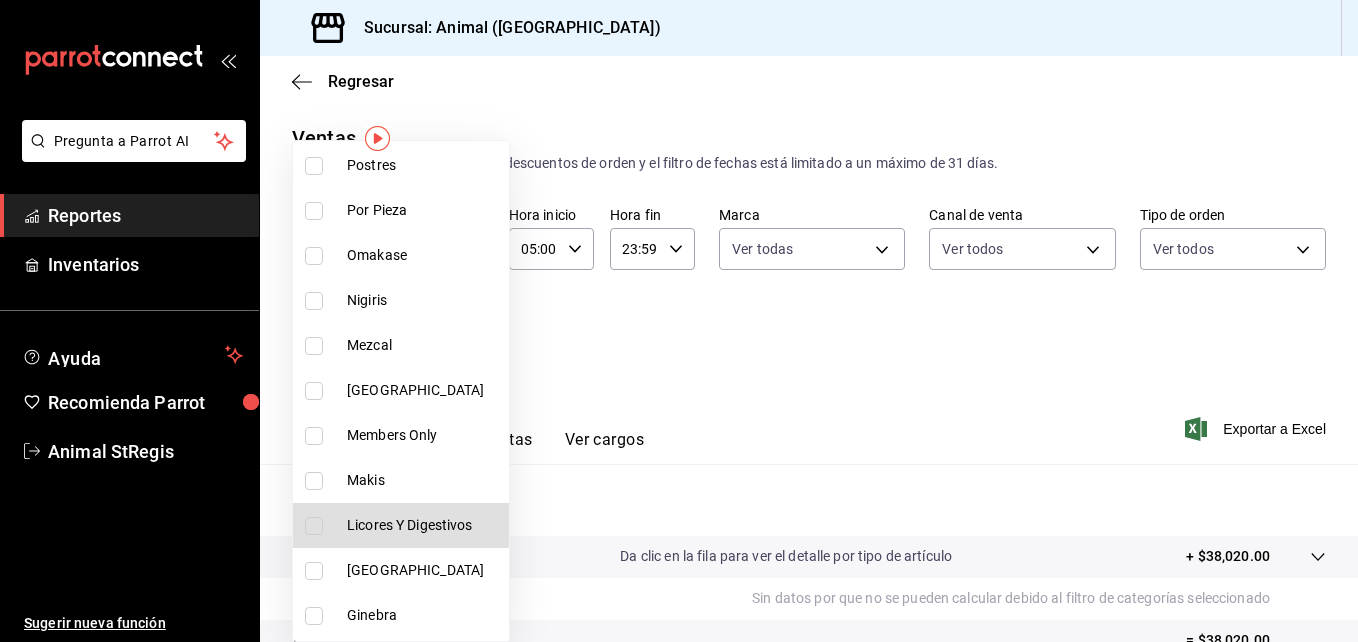 type 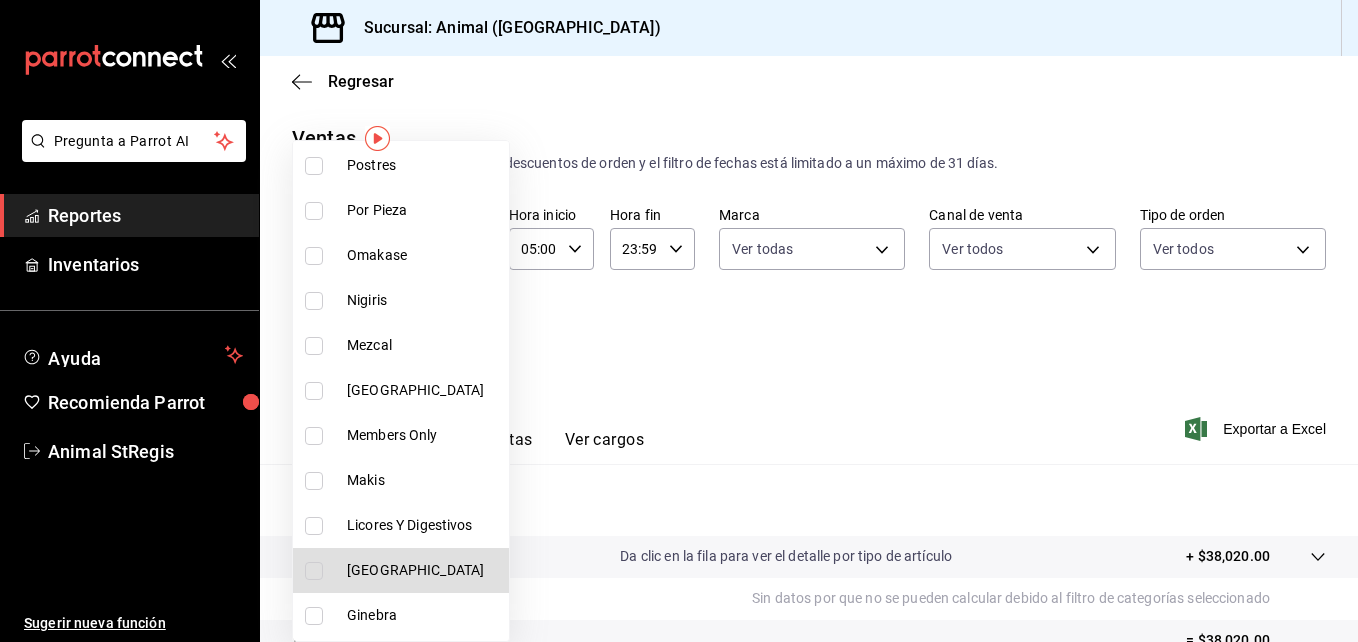 type 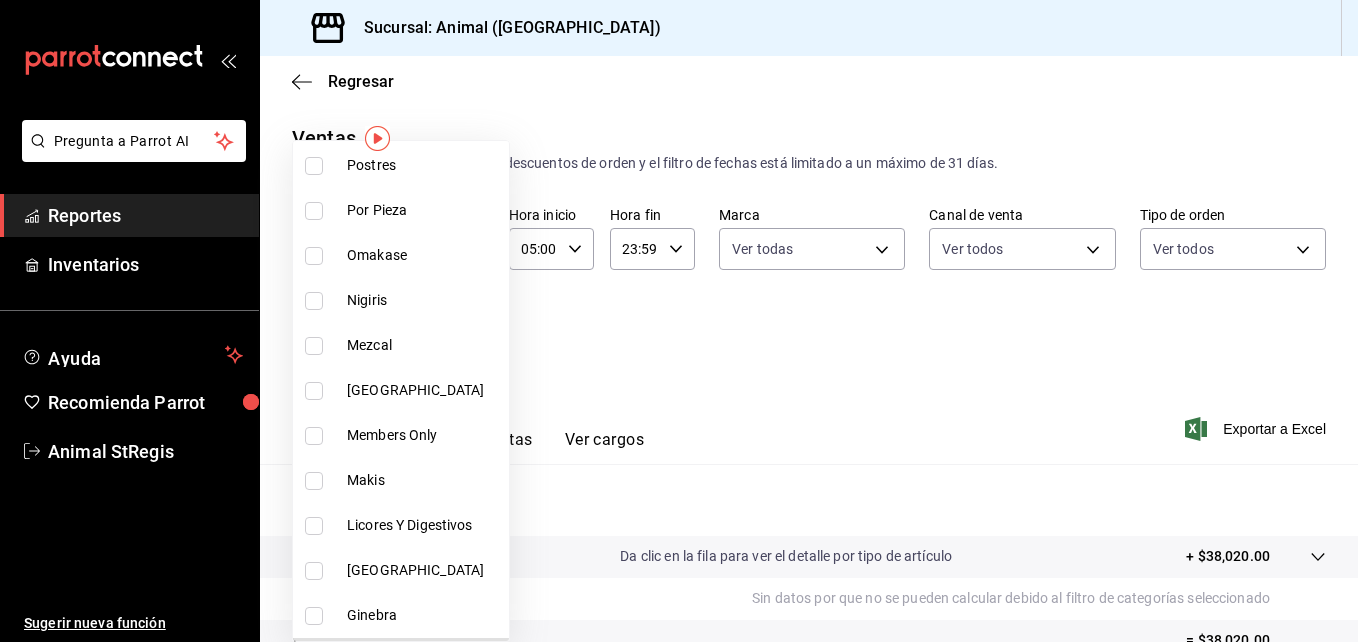 type 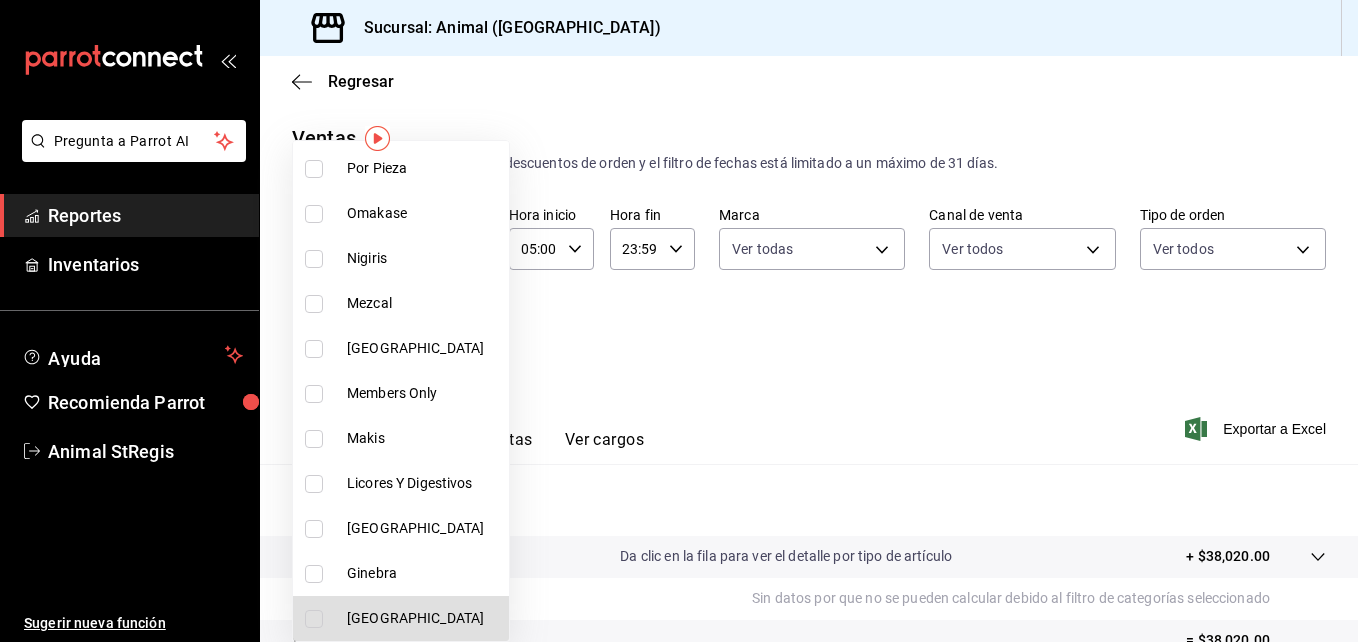 type 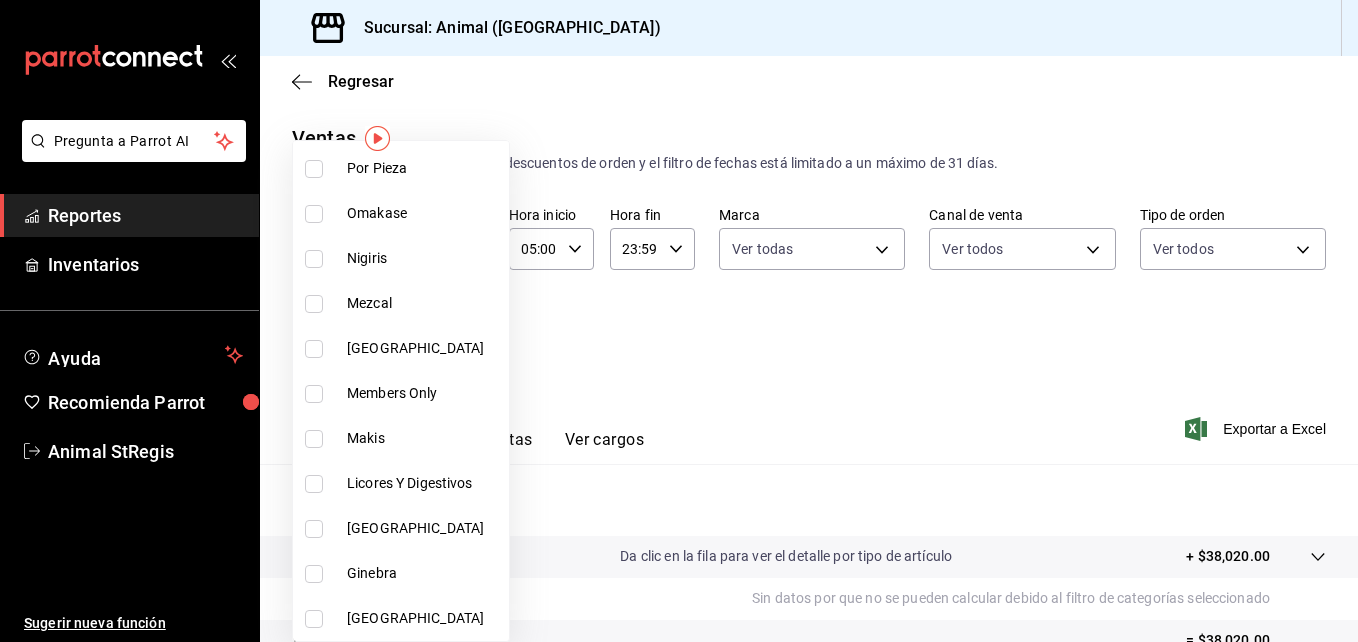 scroll, scrollTop: 1328, scrollLeft: 0, axis: vertical 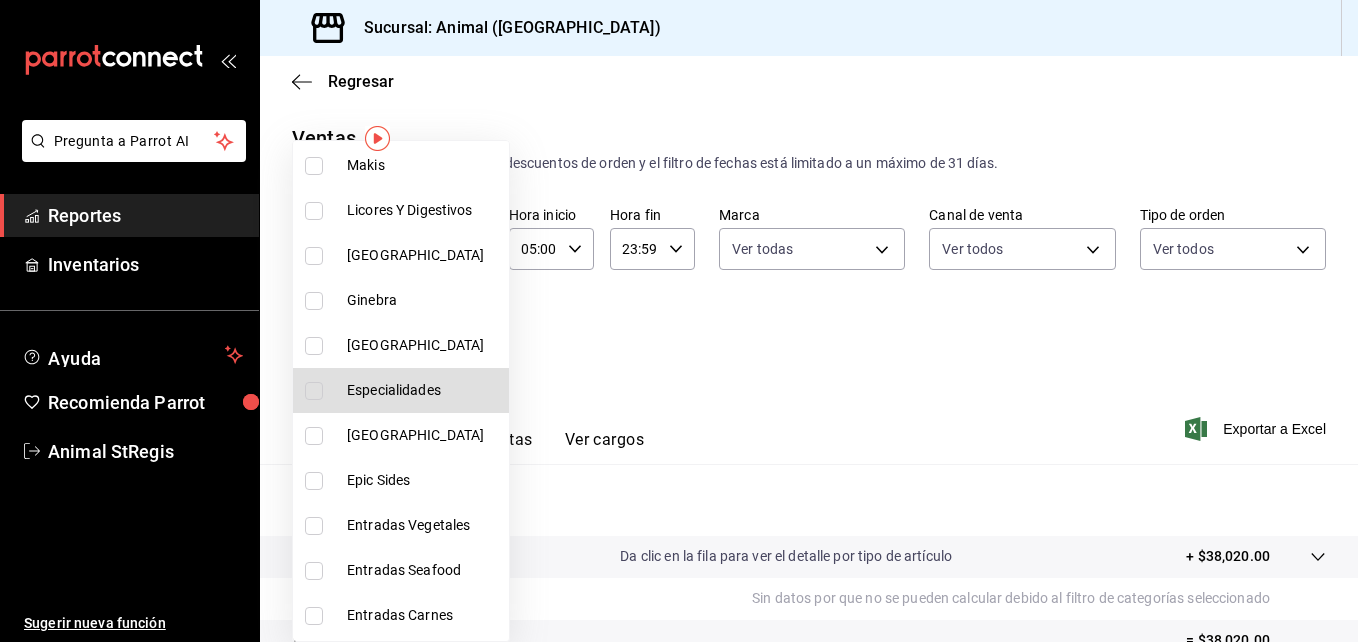 type 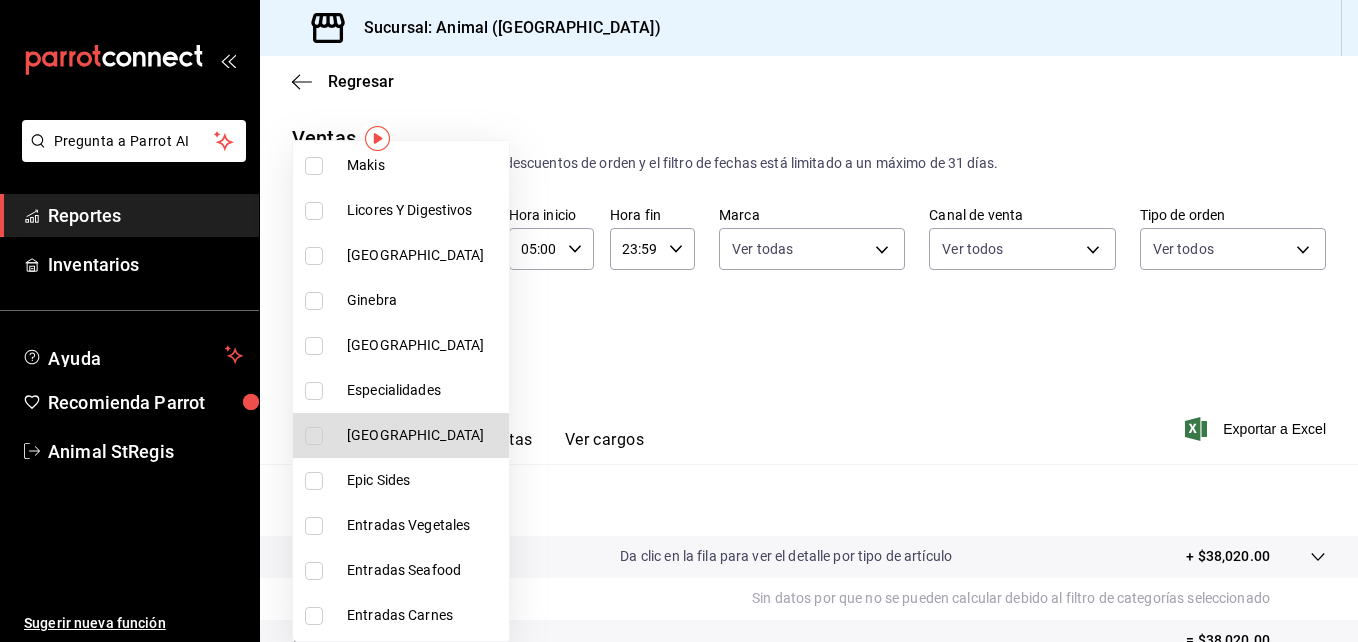 type 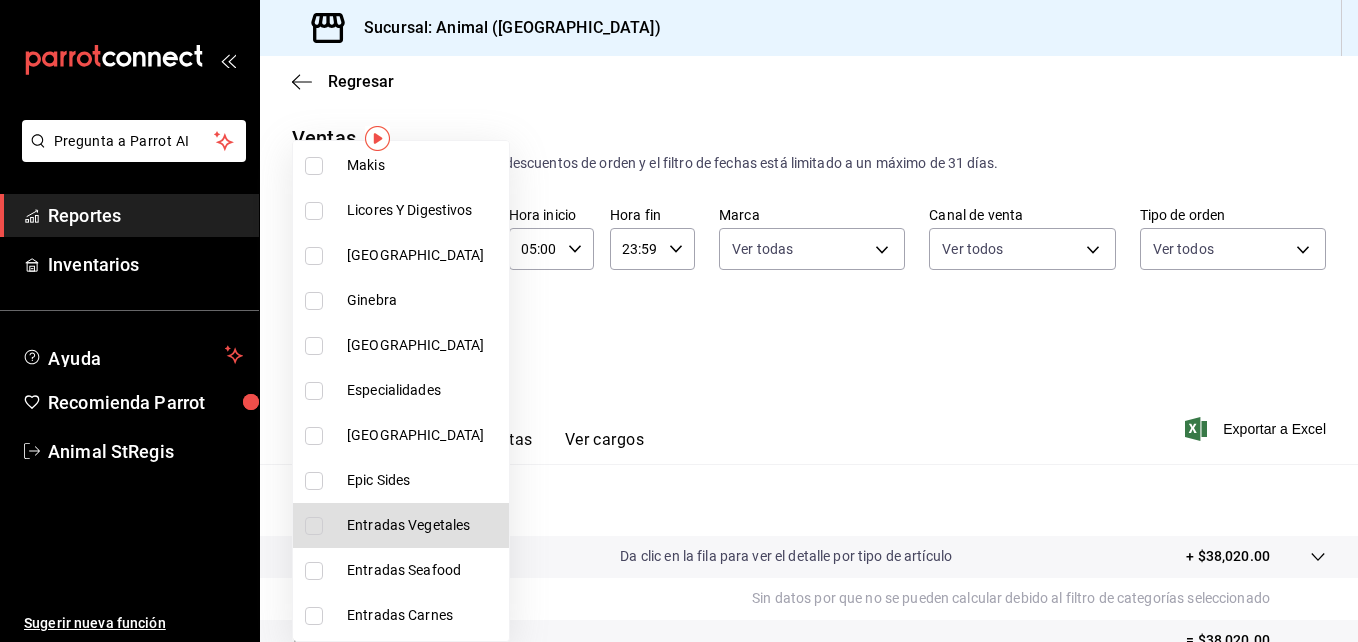 type 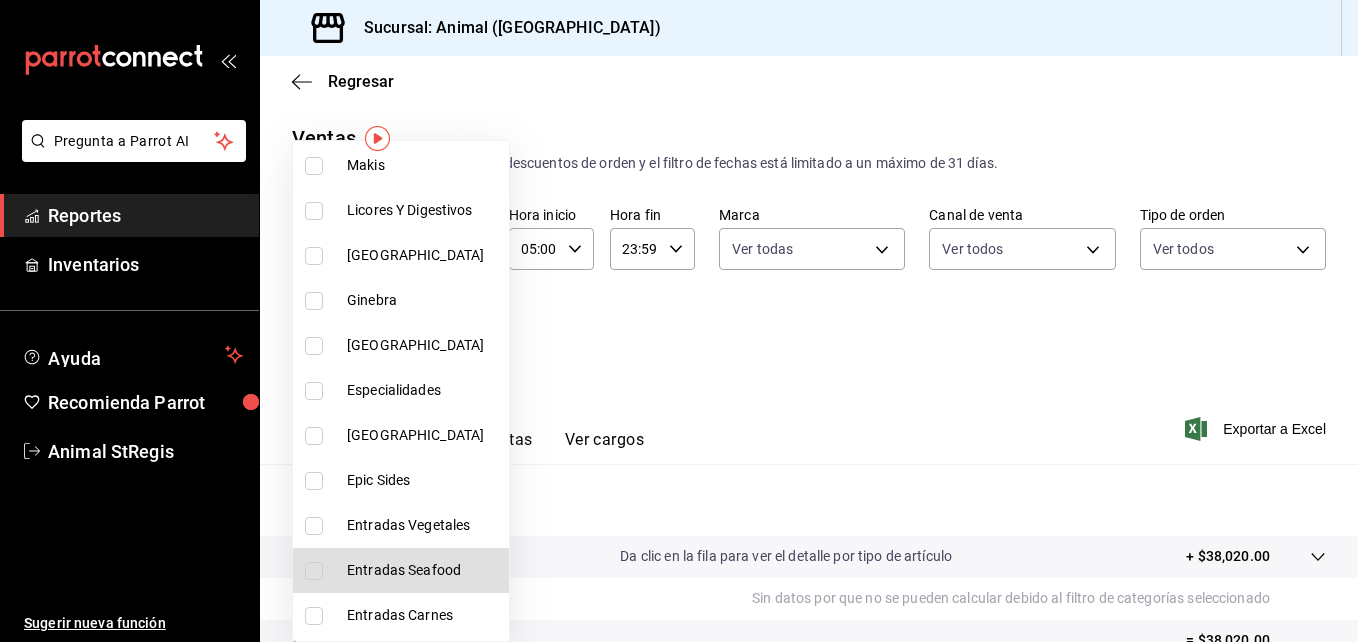 type 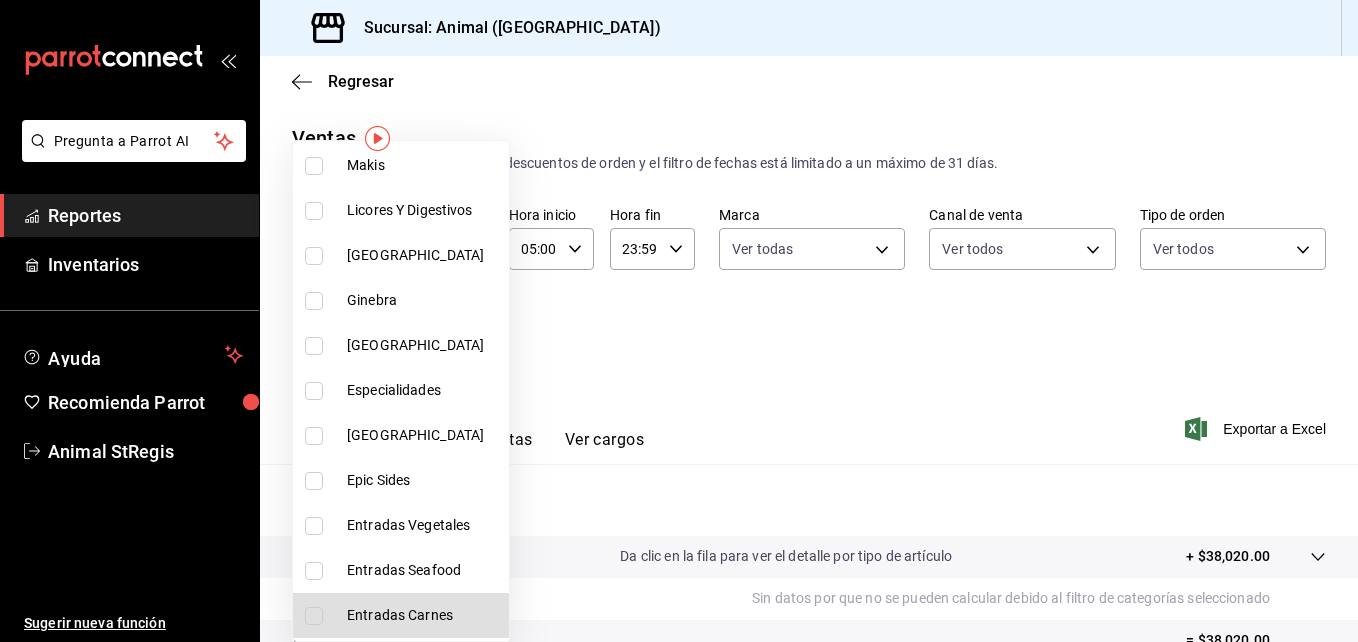 type 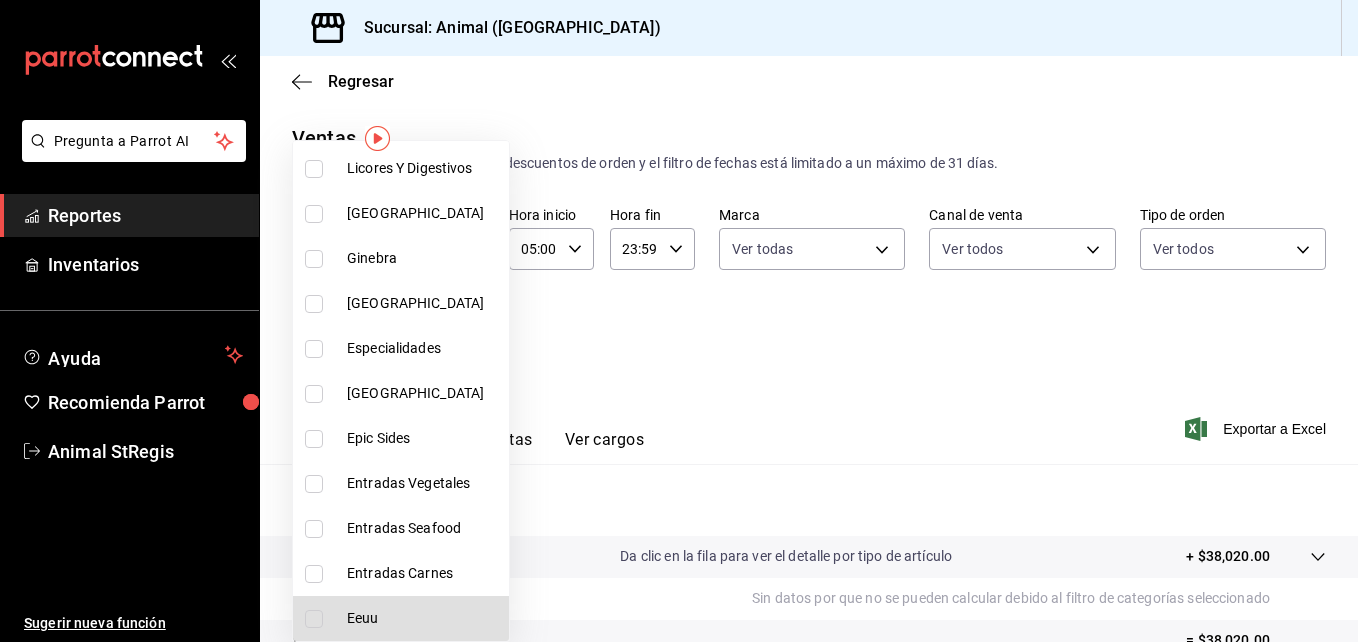 type 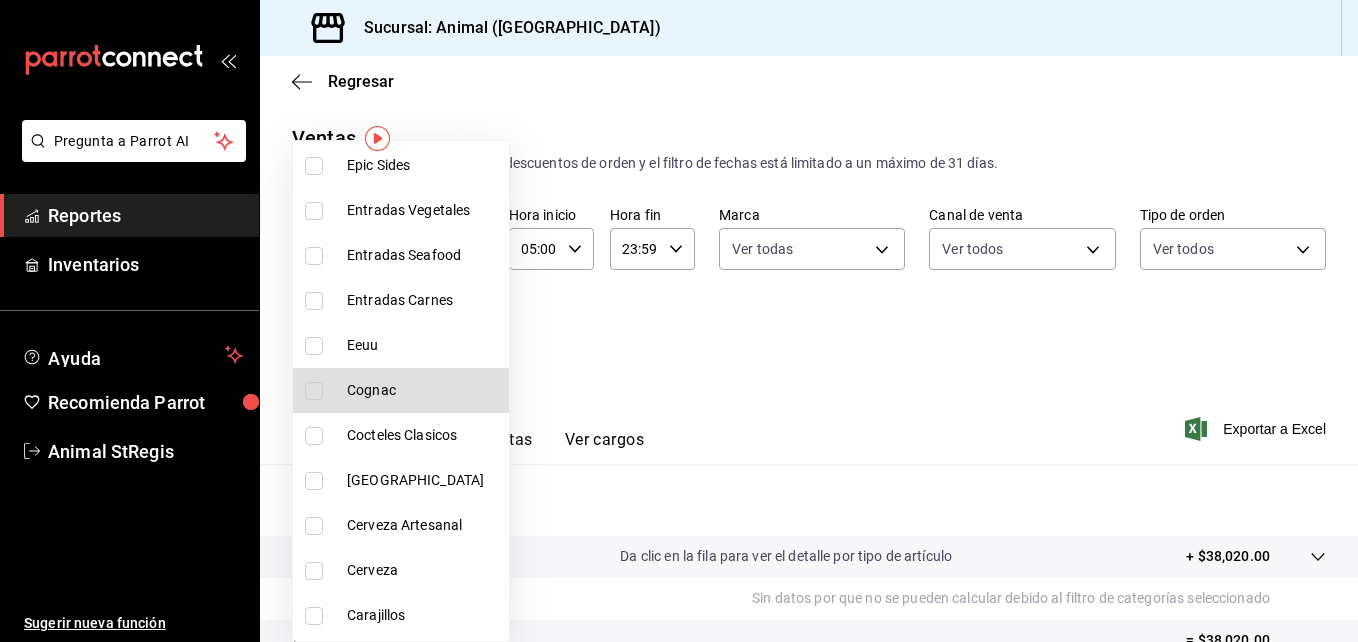 type 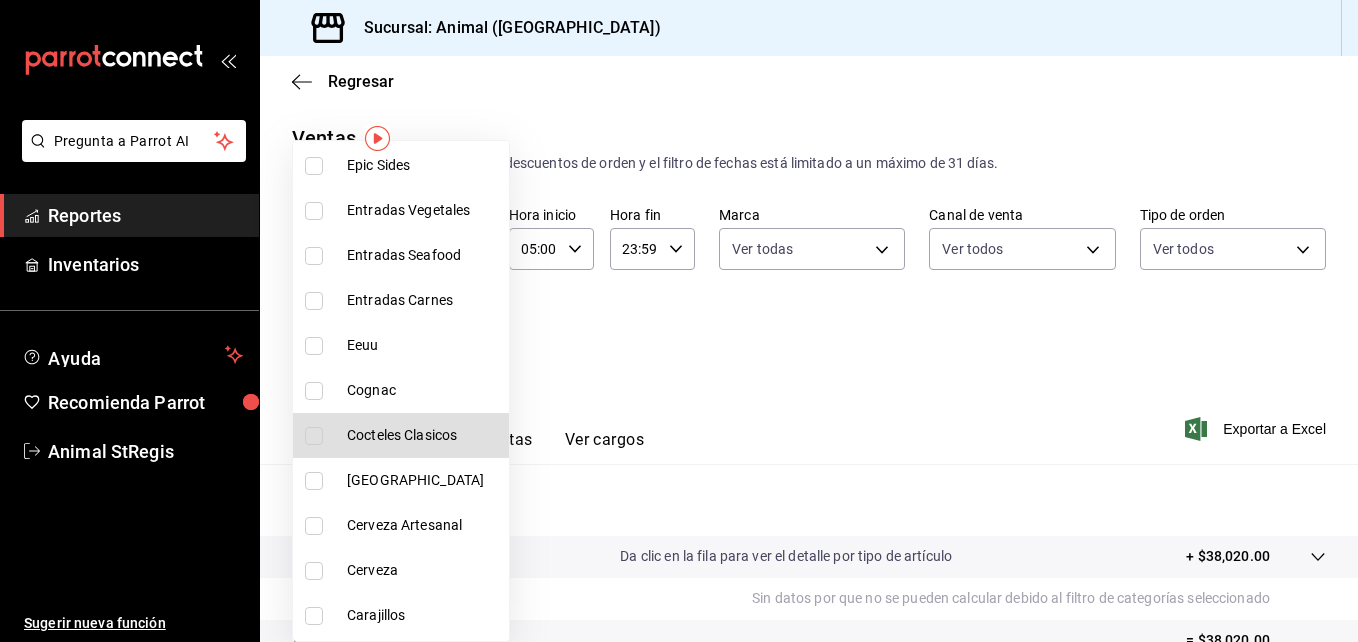 type 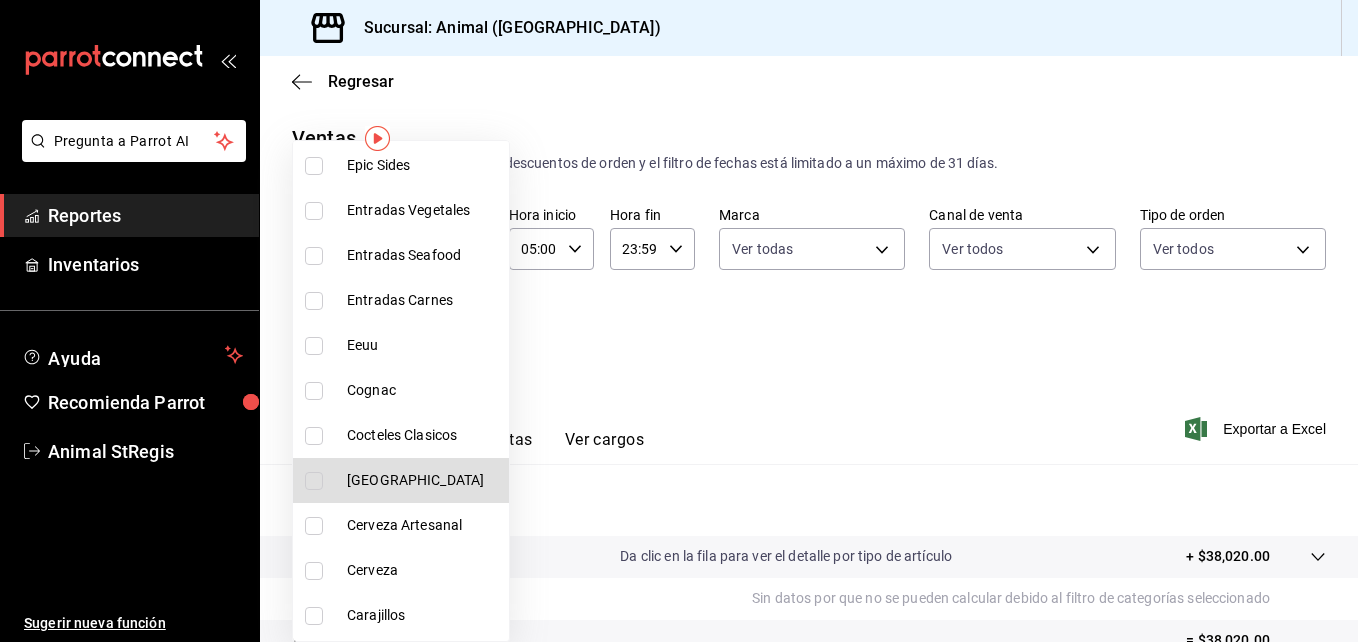 type 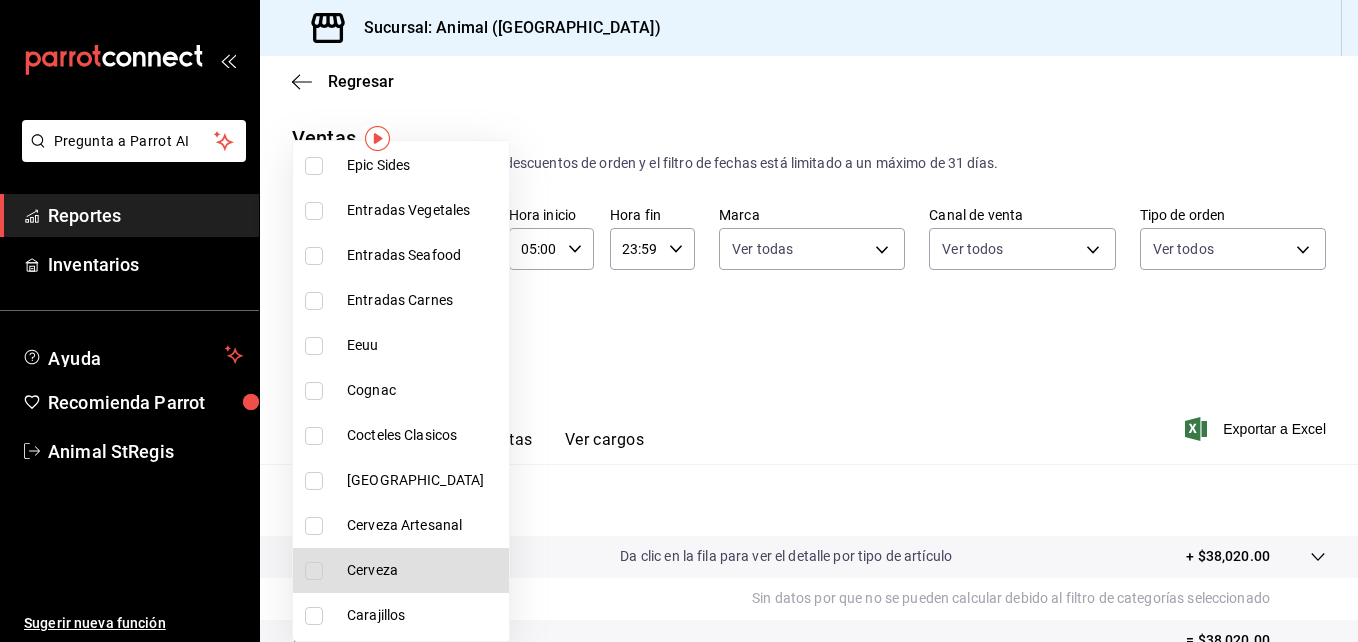 type 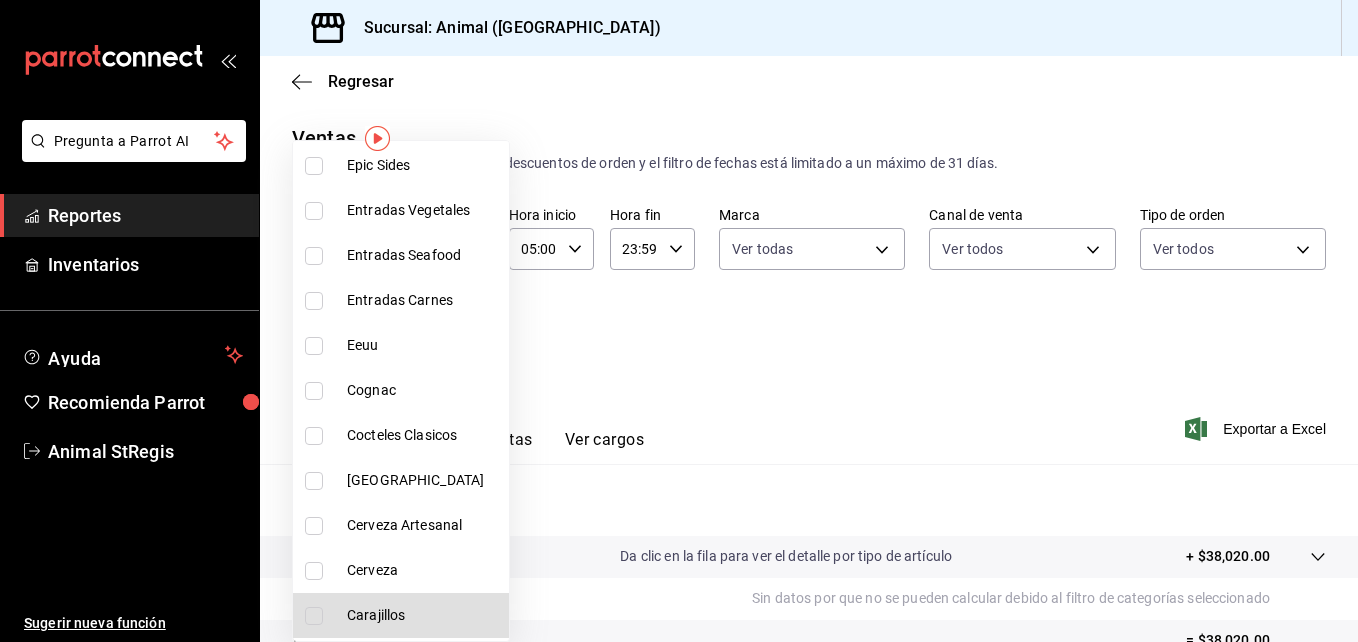 type 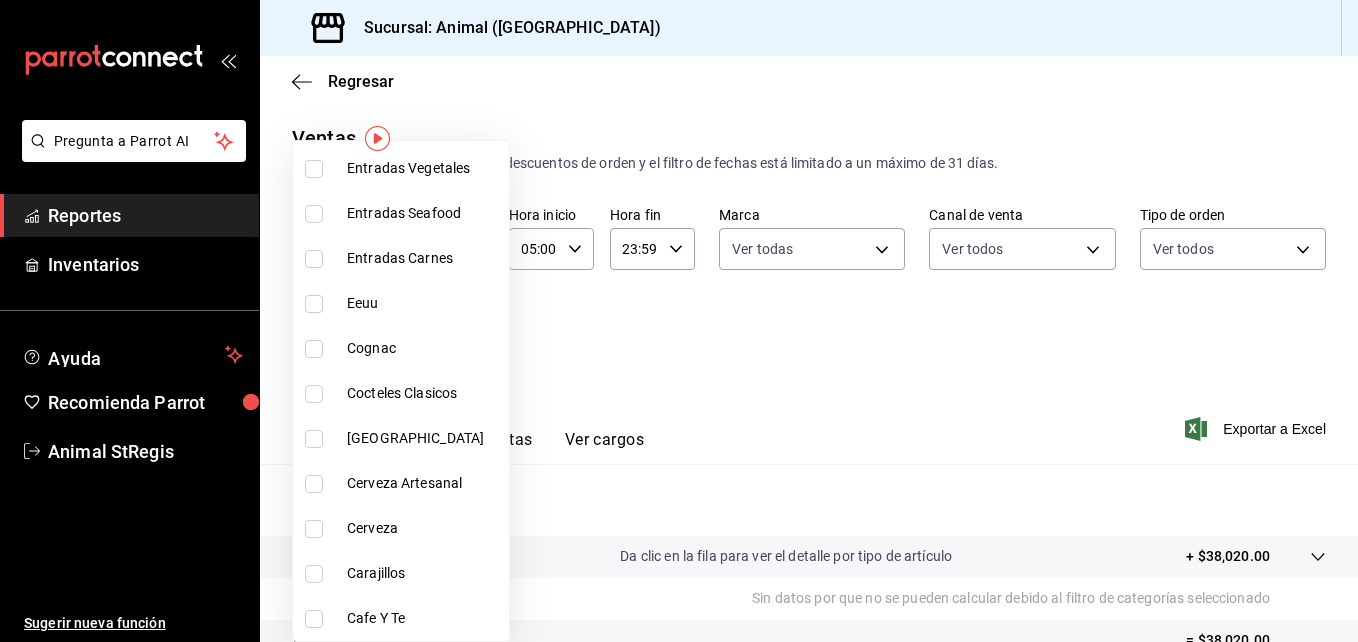 type 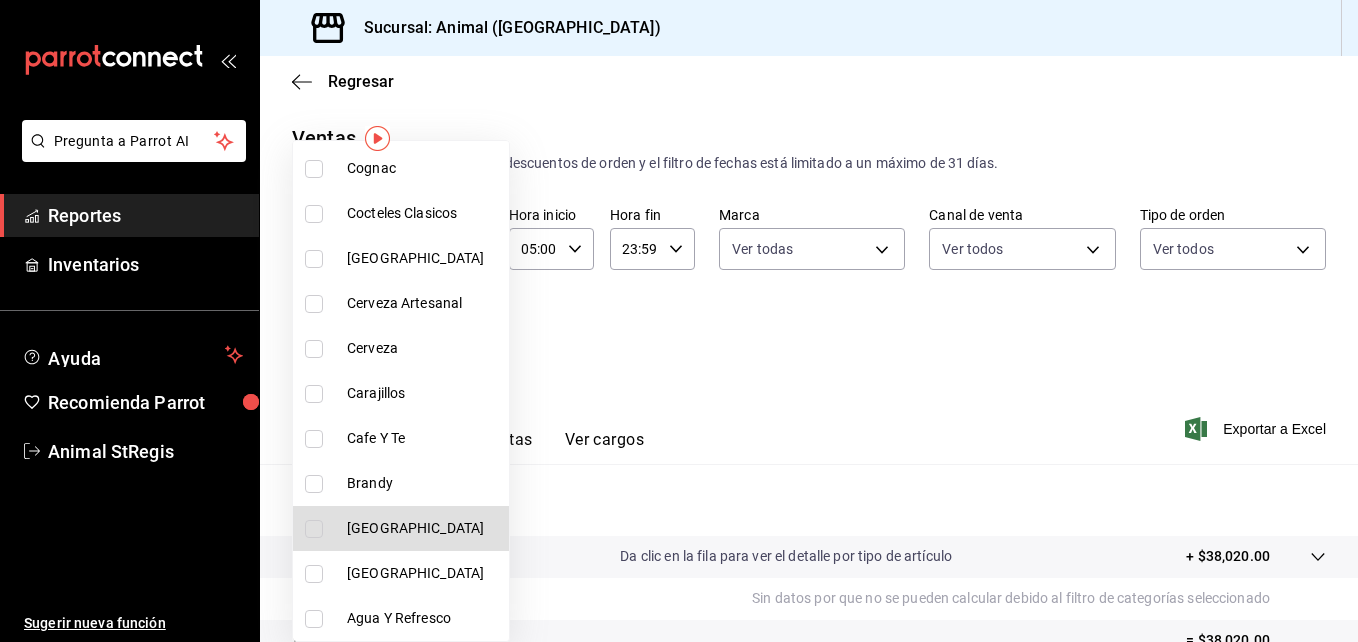 type 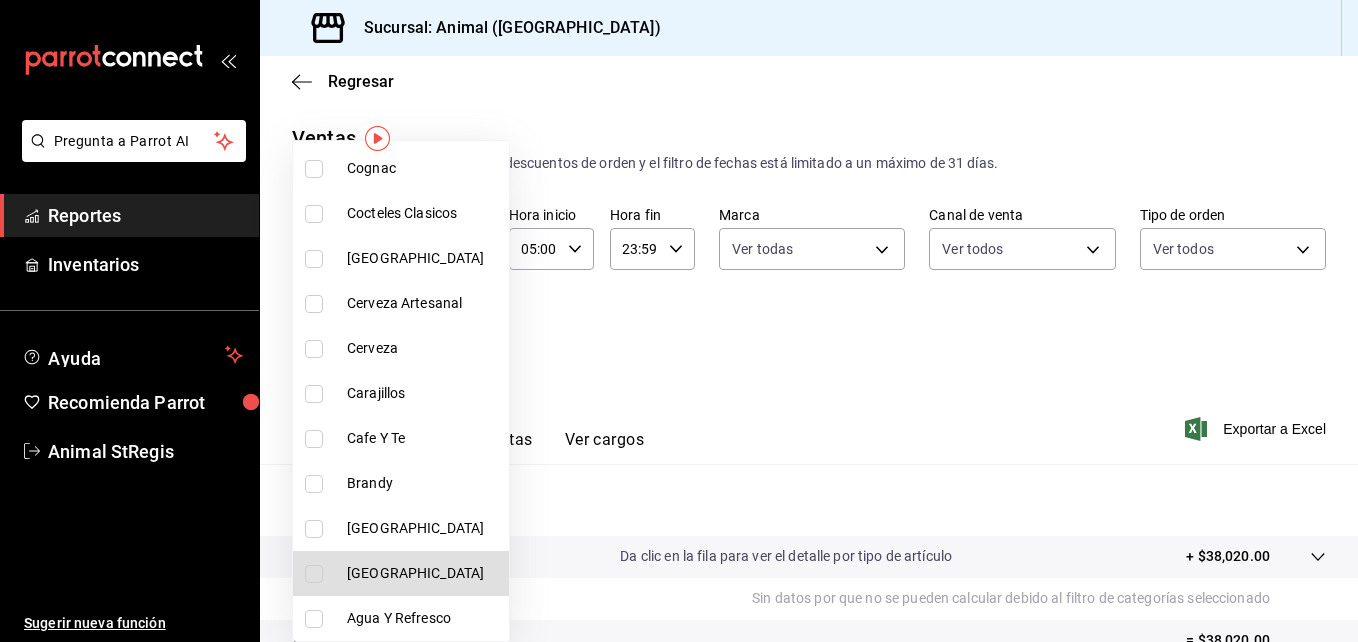 type 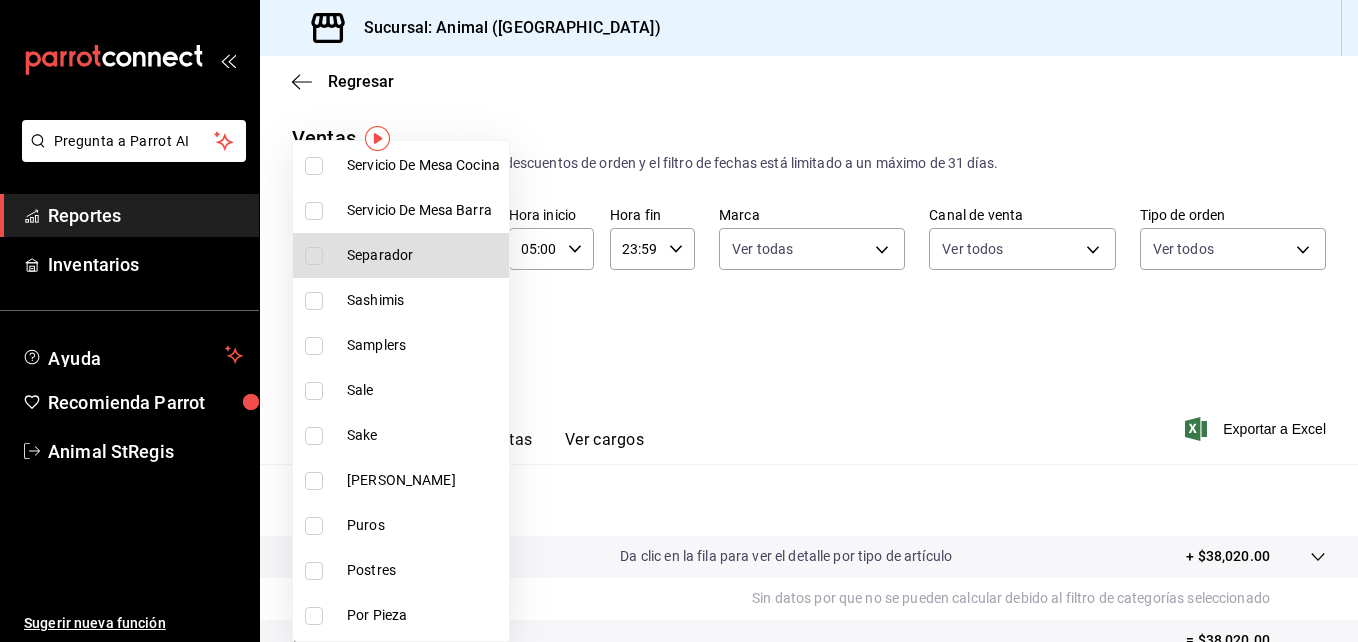 type 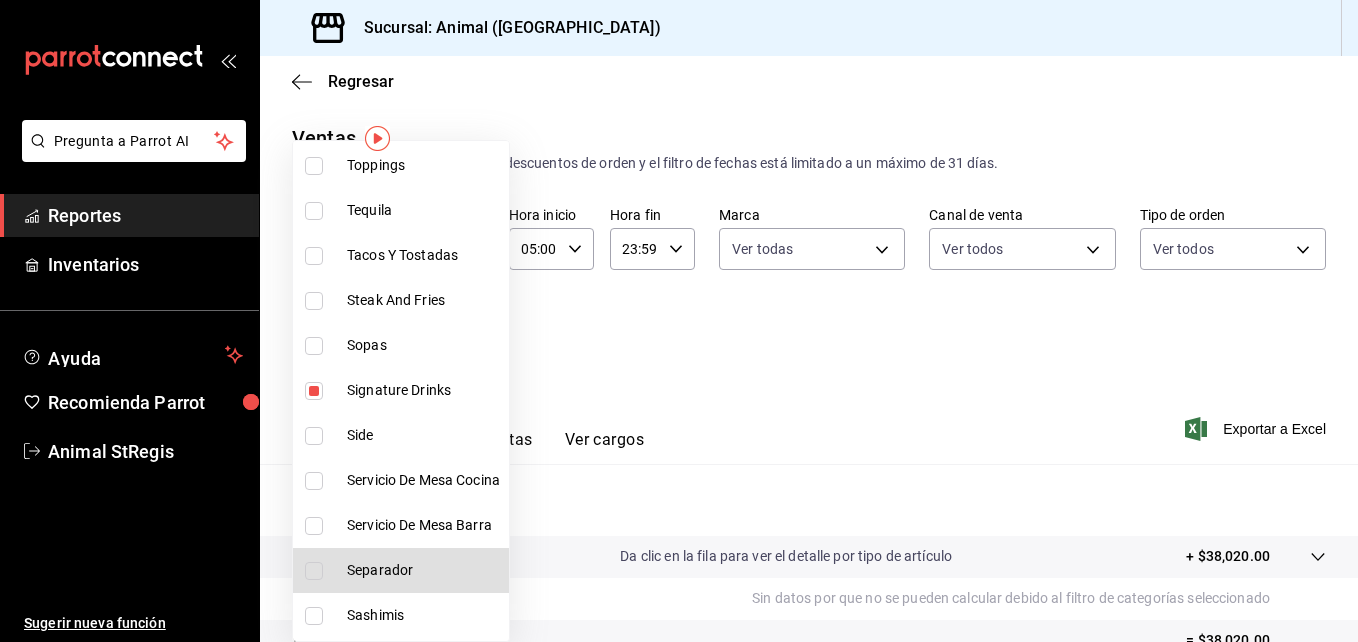 type 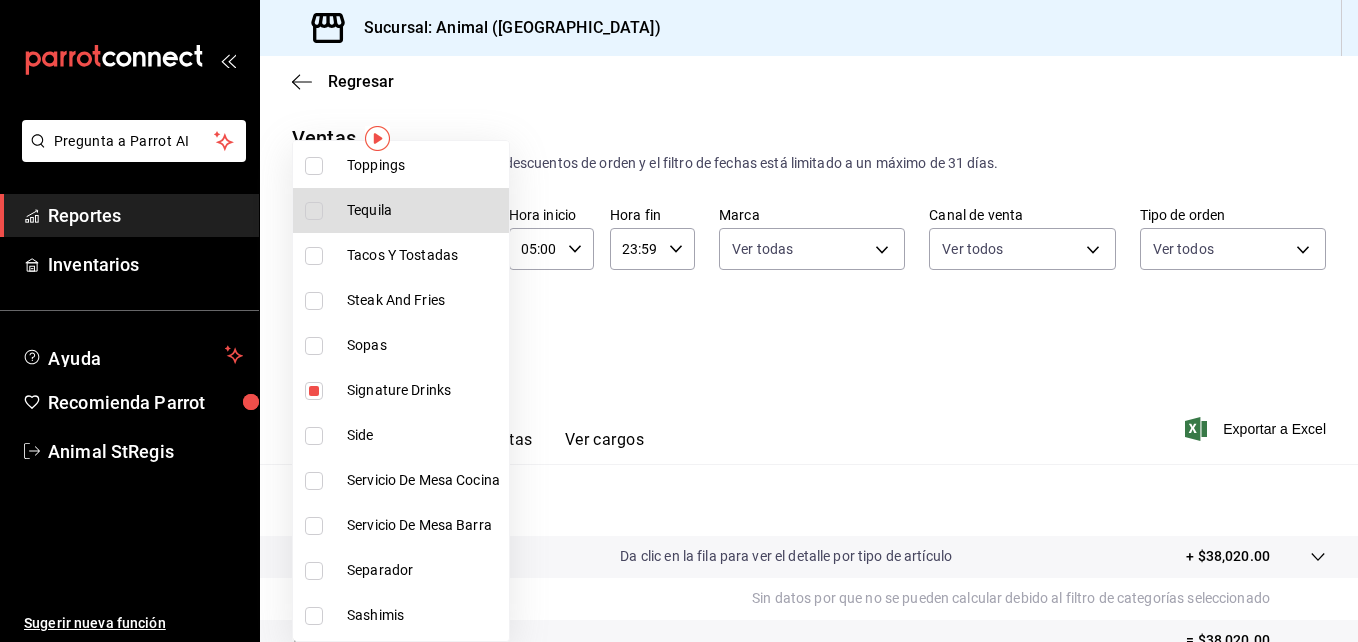 type 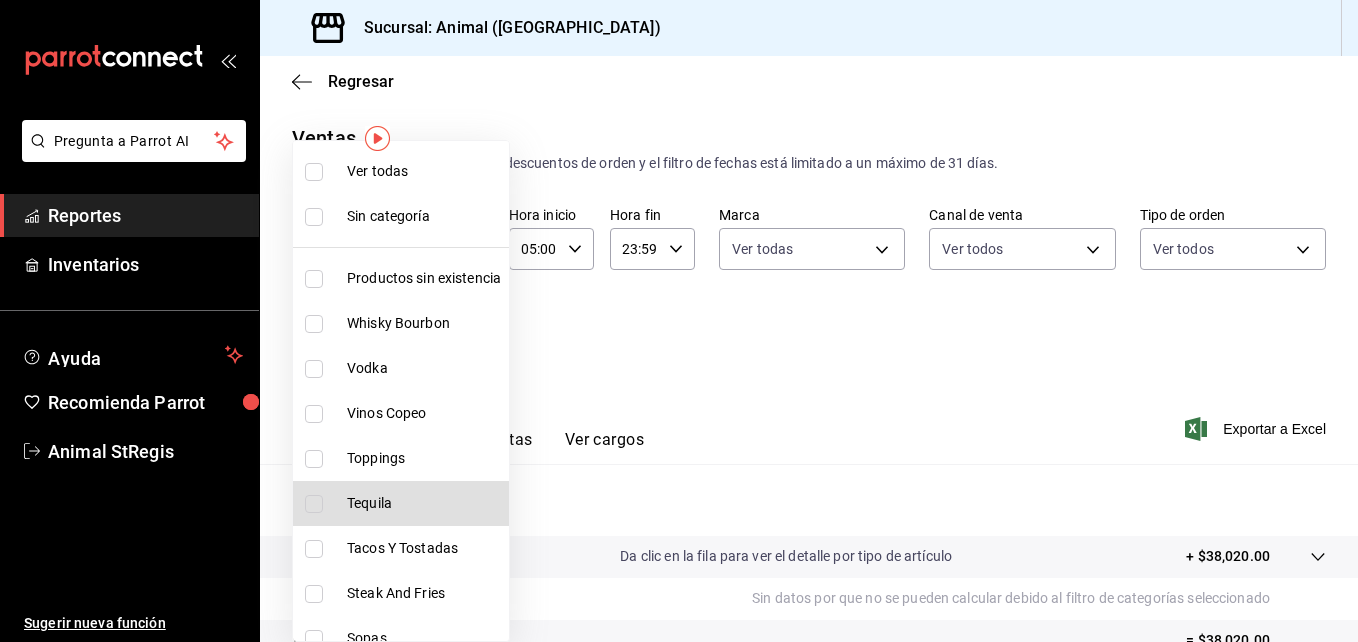 type 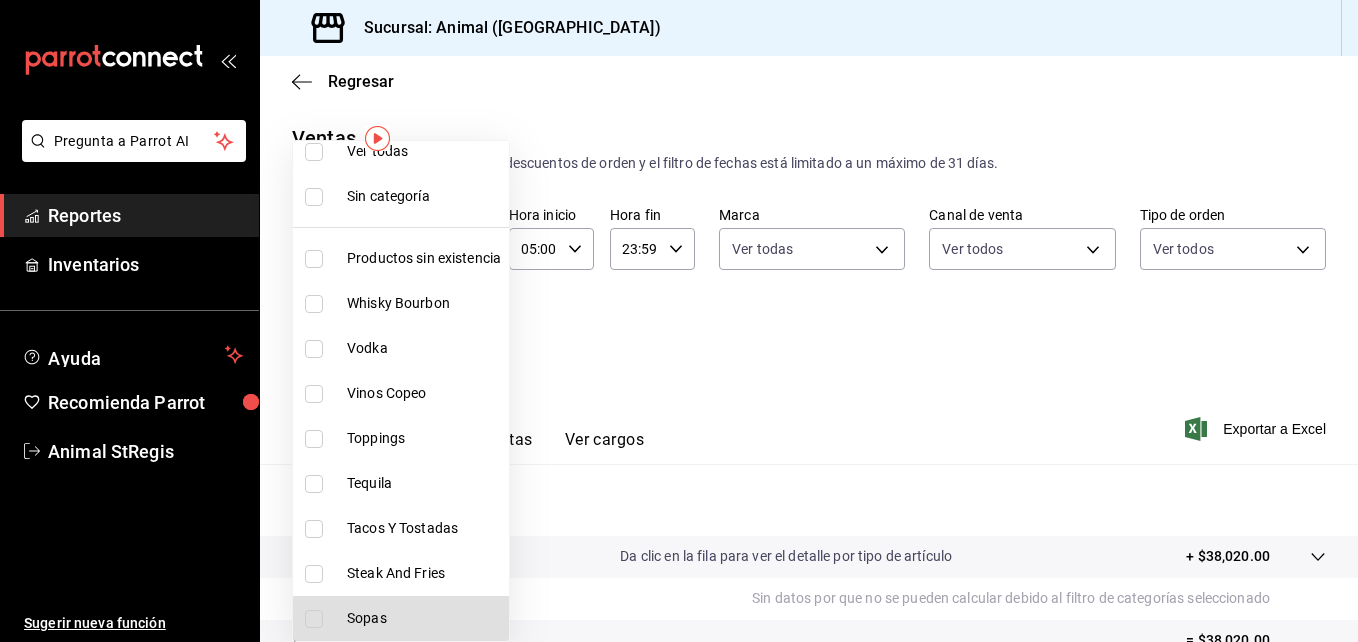 scroll, scrollTop: 293, scrollLeft: 0, axis: vertical 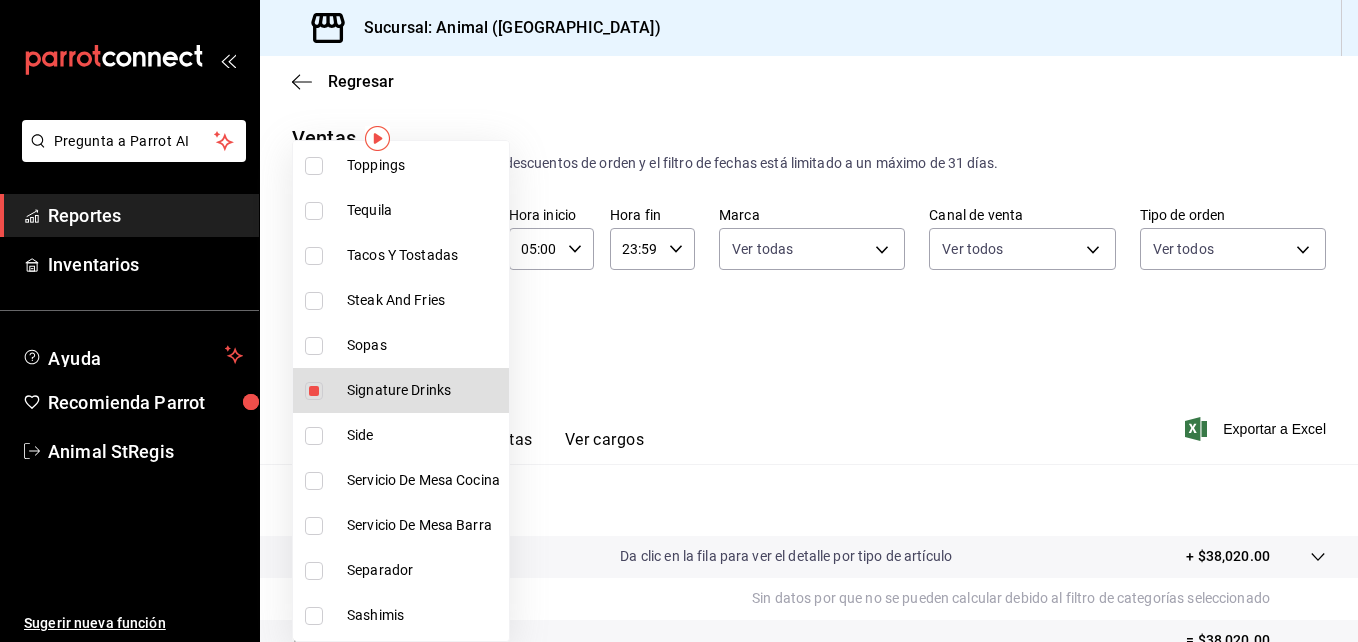 click on "Signature Drinks" at bounding box center [424, 390] 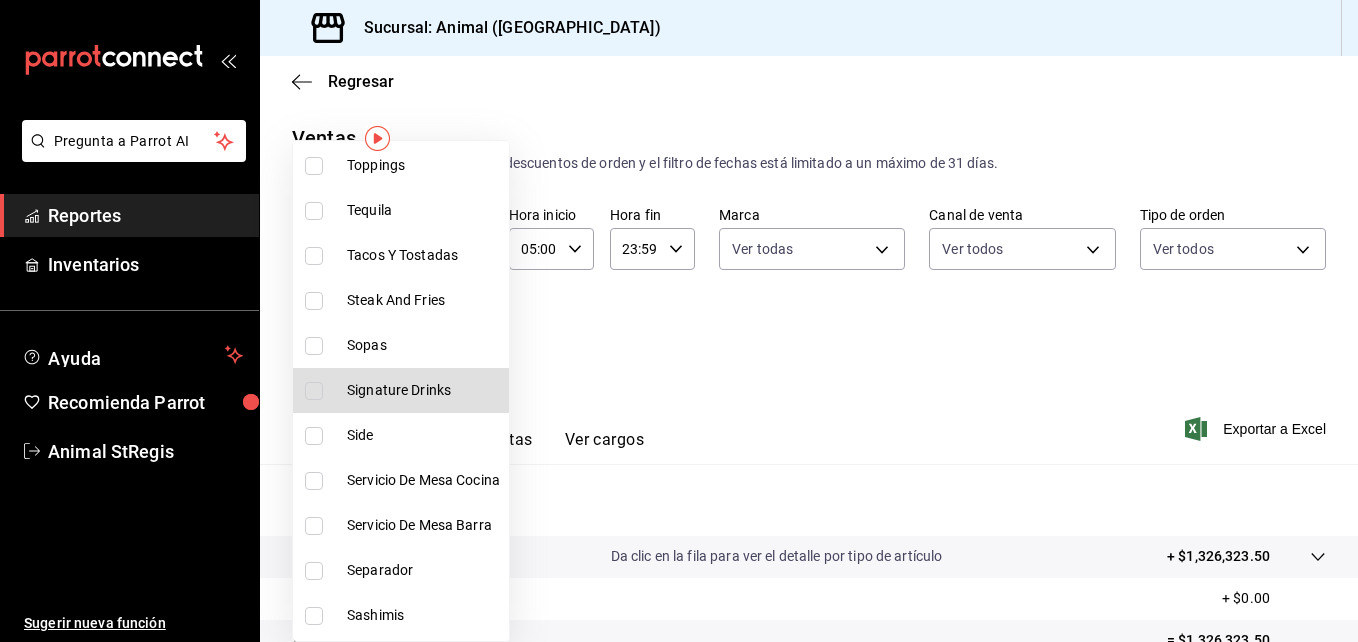 click on "Signature Drinks" at bounding box center [424, 390] 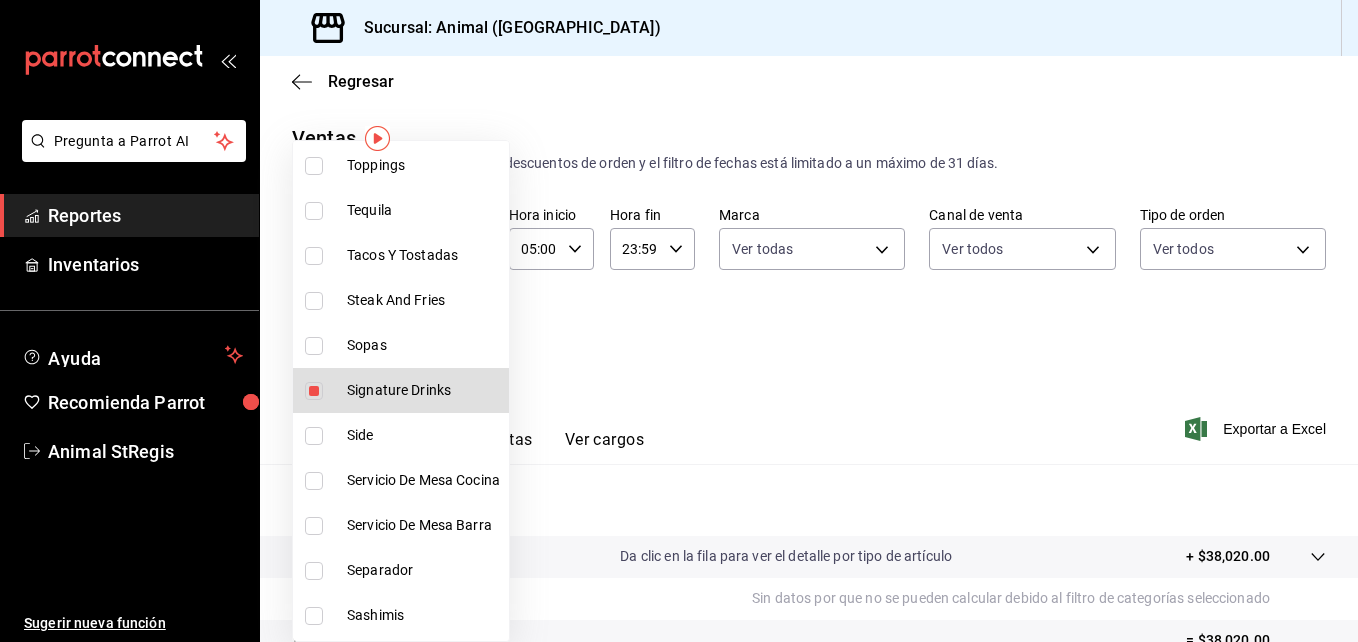 type 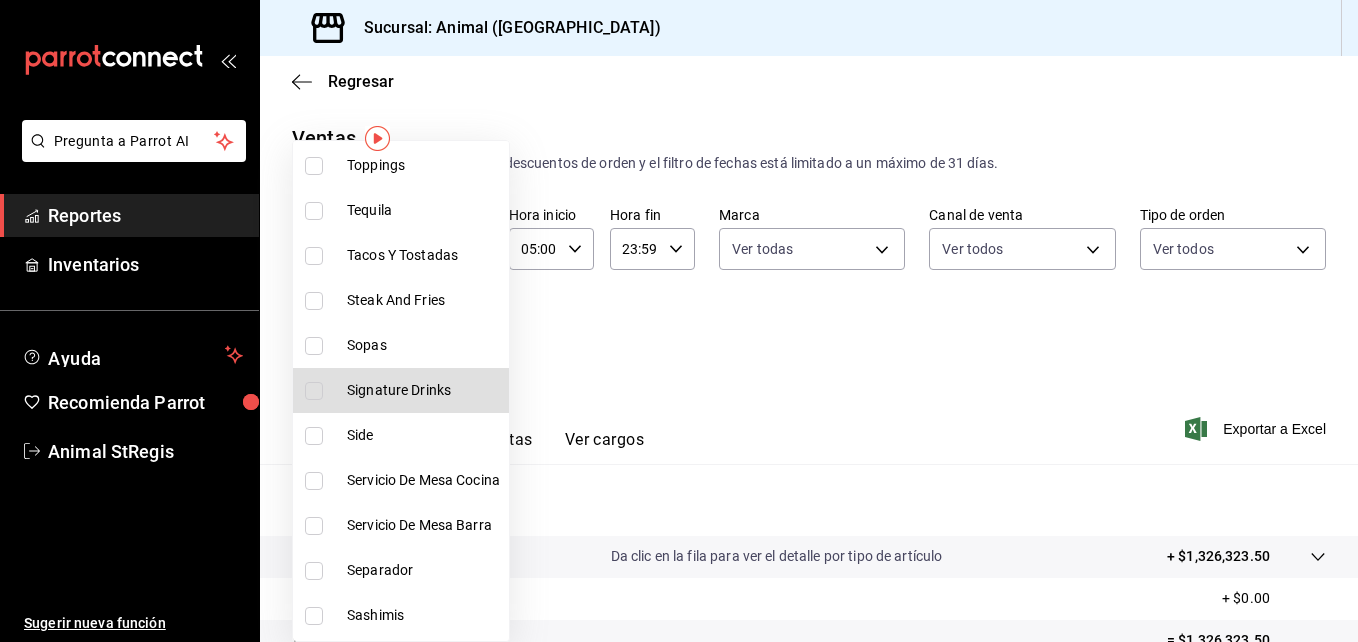 click on "Signature Drinks" at bounding box center [424, 390] 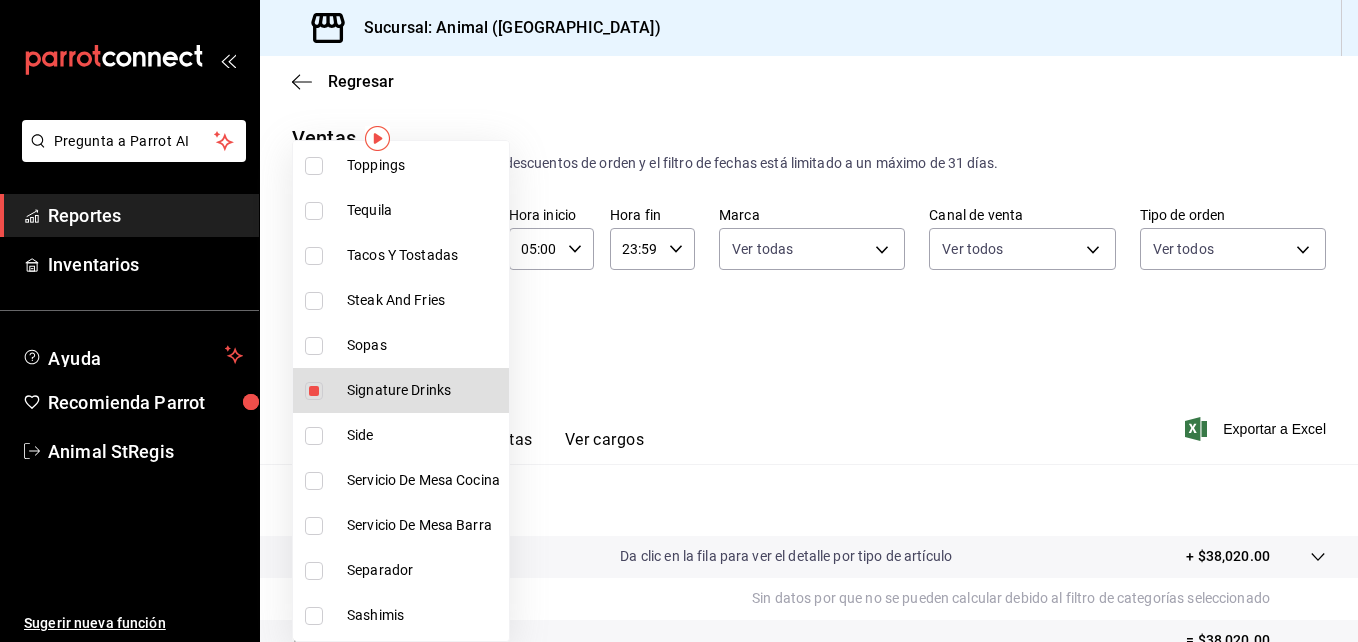 click at bounding box center [679, 321] 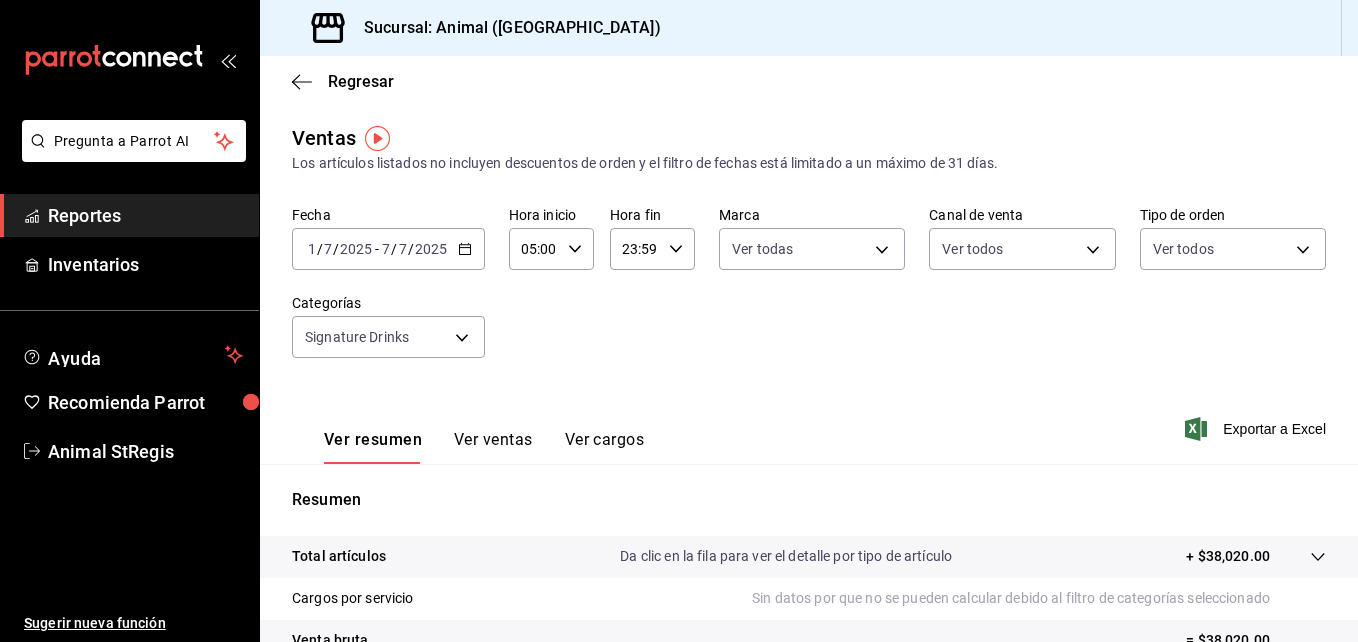 click on "Ver ventas" at bounding box center [493, 447] 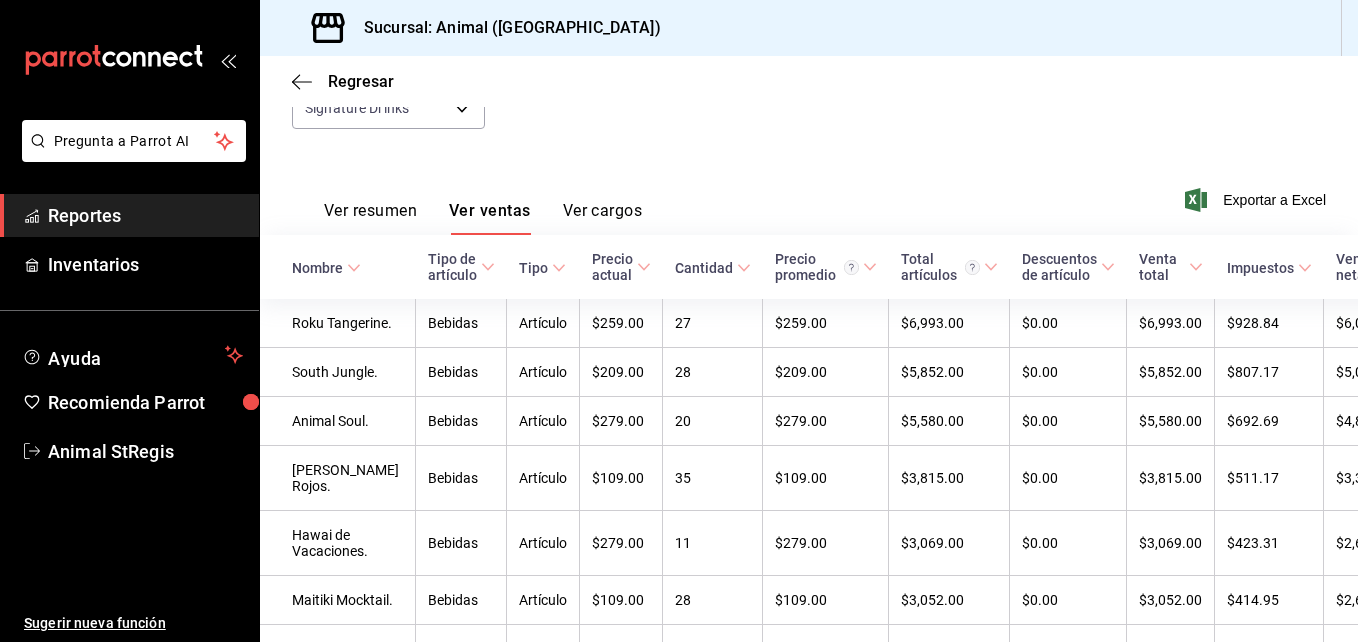 scroll, scrollTop: 252, scrollLeft: 0, axis: vertical 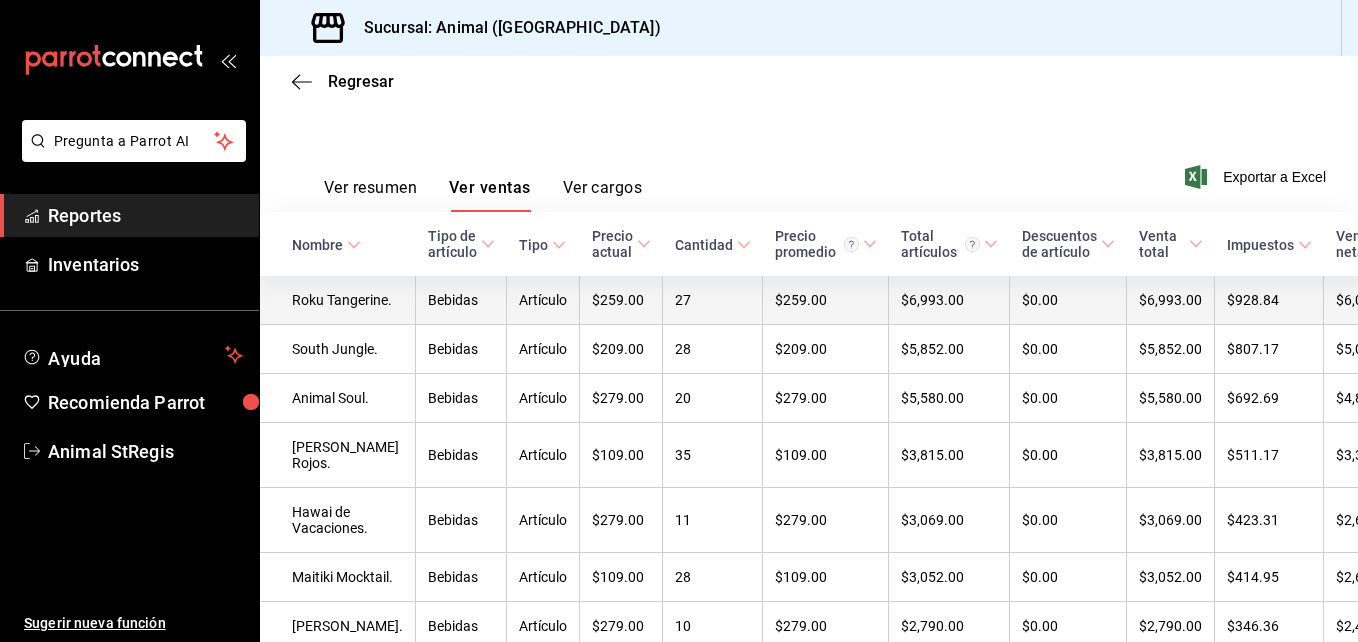 type 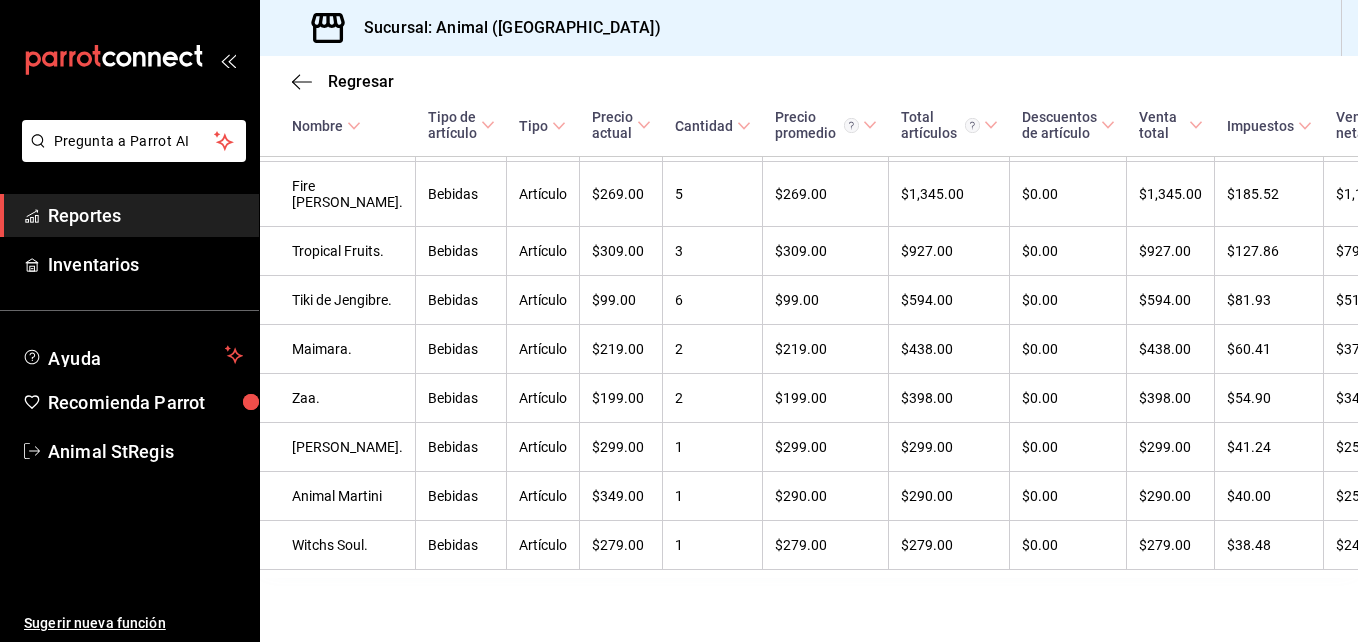 scroll, scrollTop: 959, scrollLeft: 0, axis: vertical 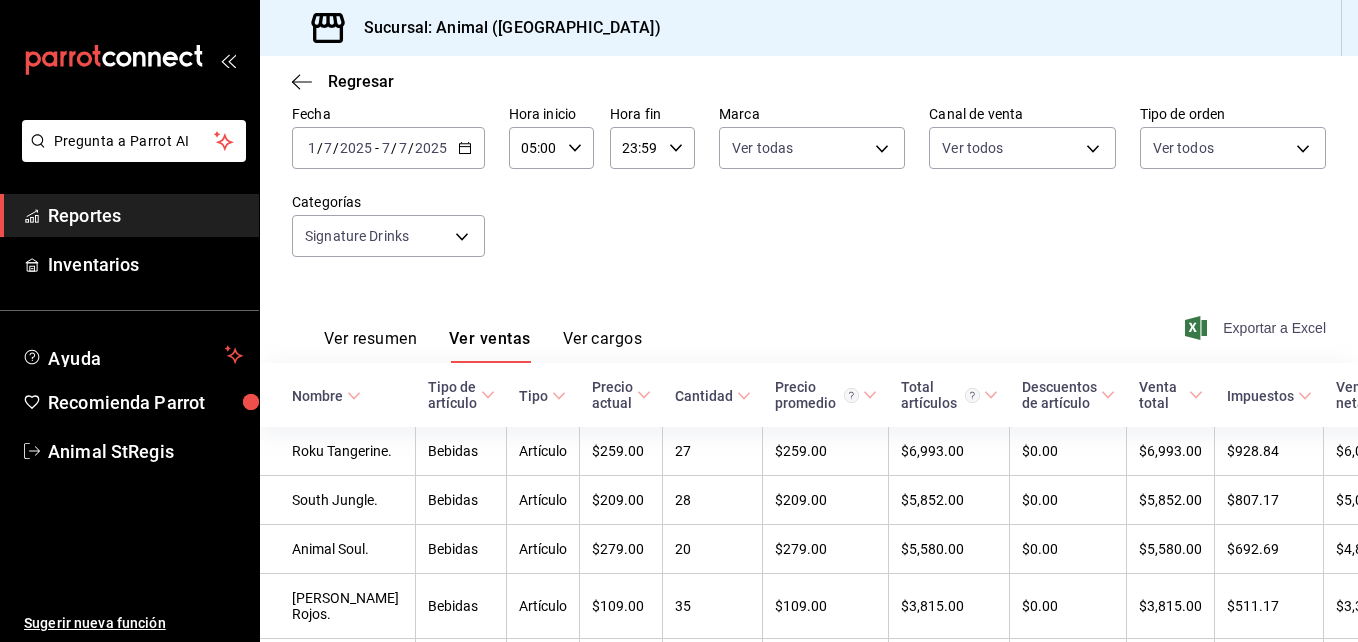 click on "Exportar a Excel" at bounding box center [1257, 328] 